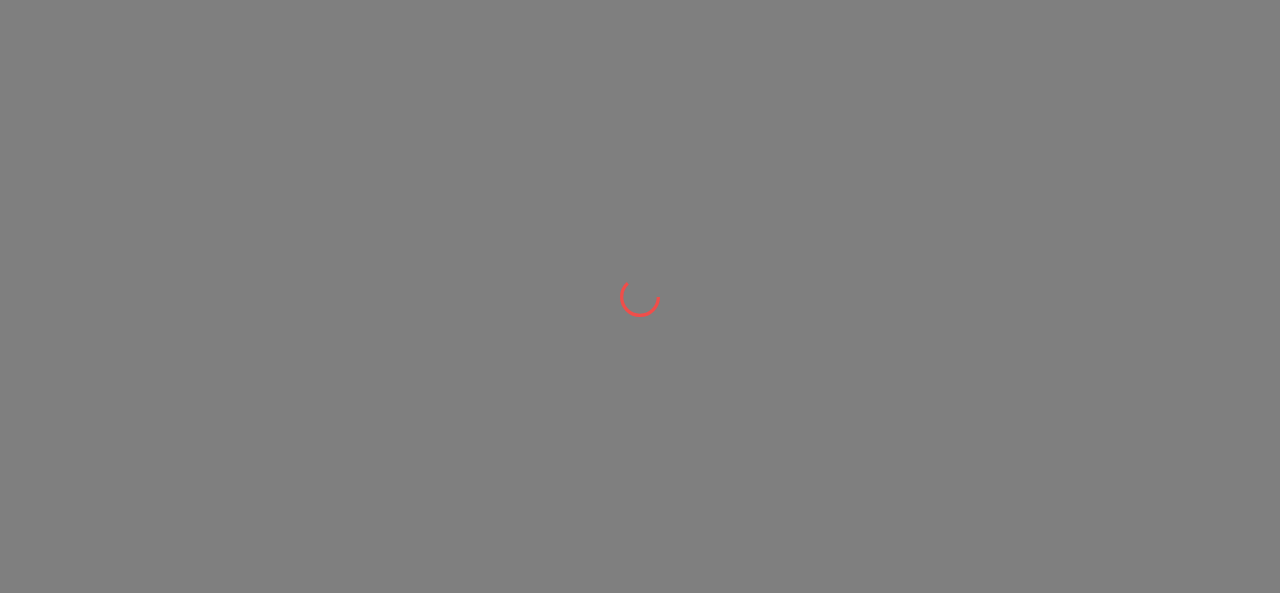 scroll, scrollTop: 0, scrollLeft: 0, axis: both 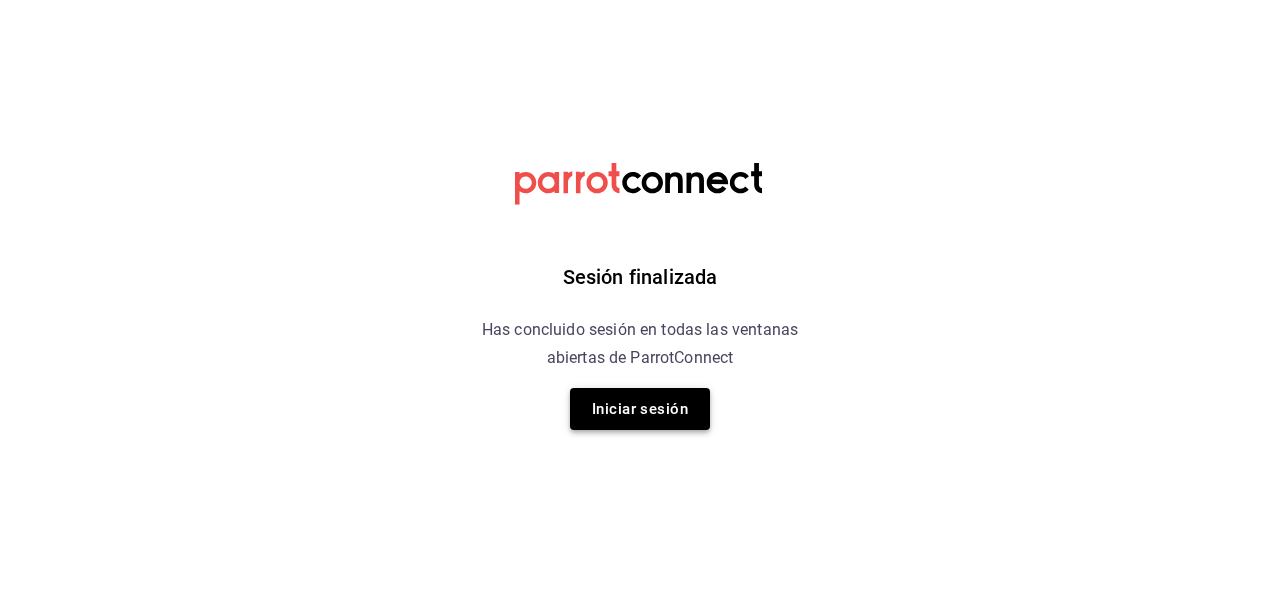 click on "Iniciar sesión" at bounding box center (640, 409) 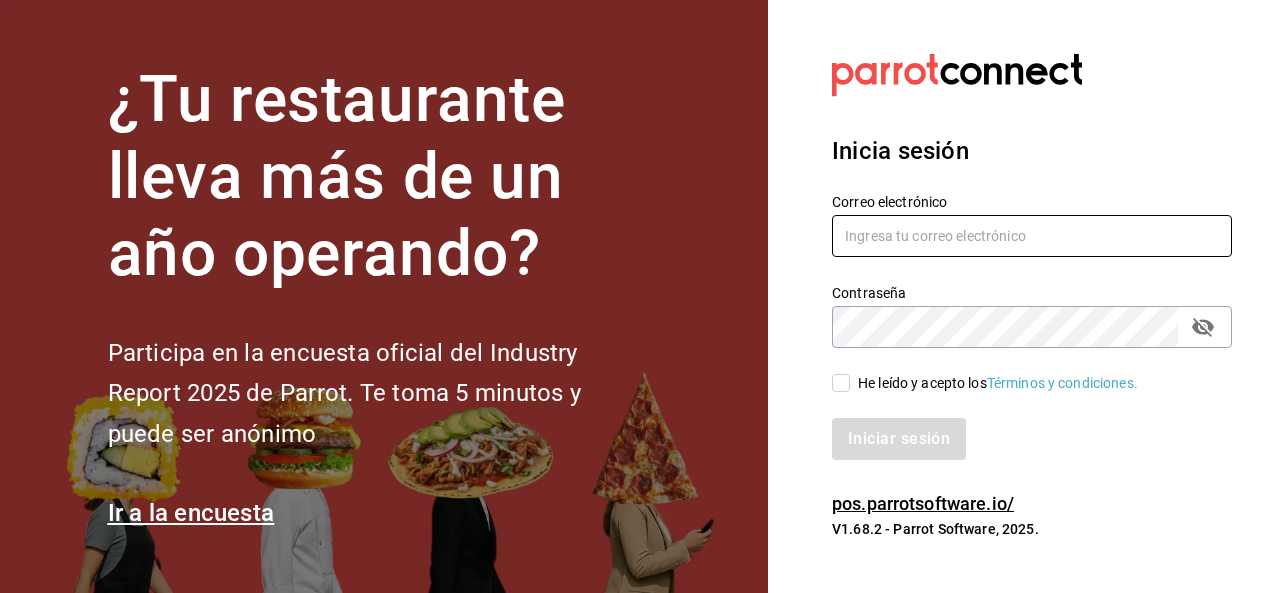 type on "[USERNAME]@[DOMAIN].com" 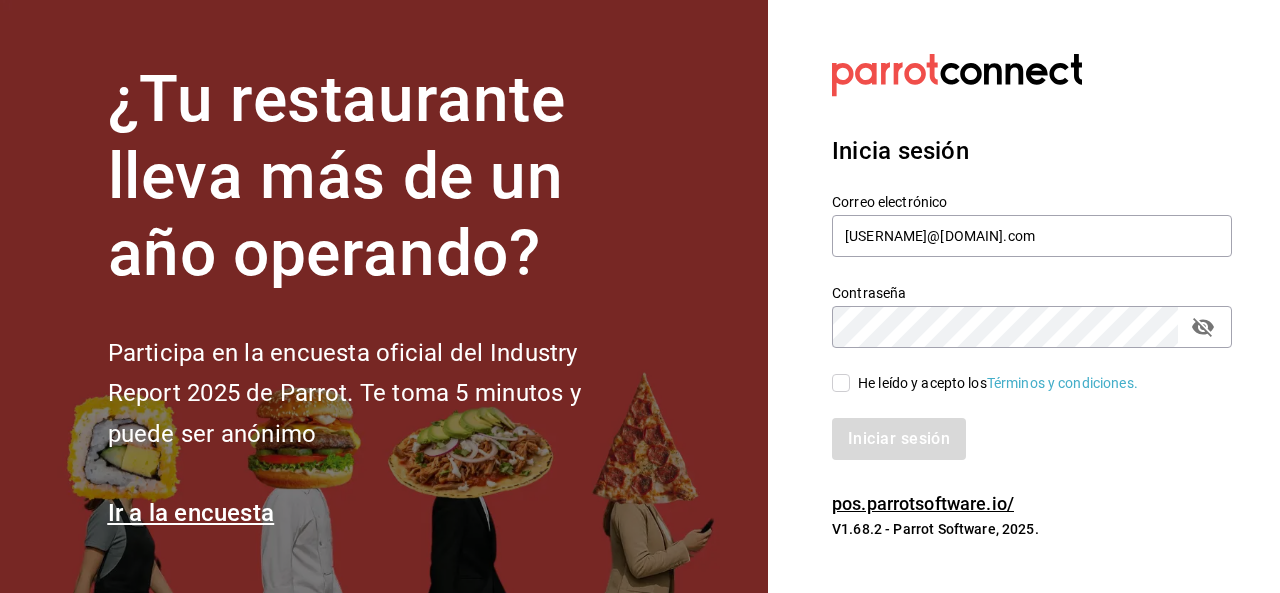 click on "He leído y acepto los  Términos y condiciones." at bounding box center (841, 383) 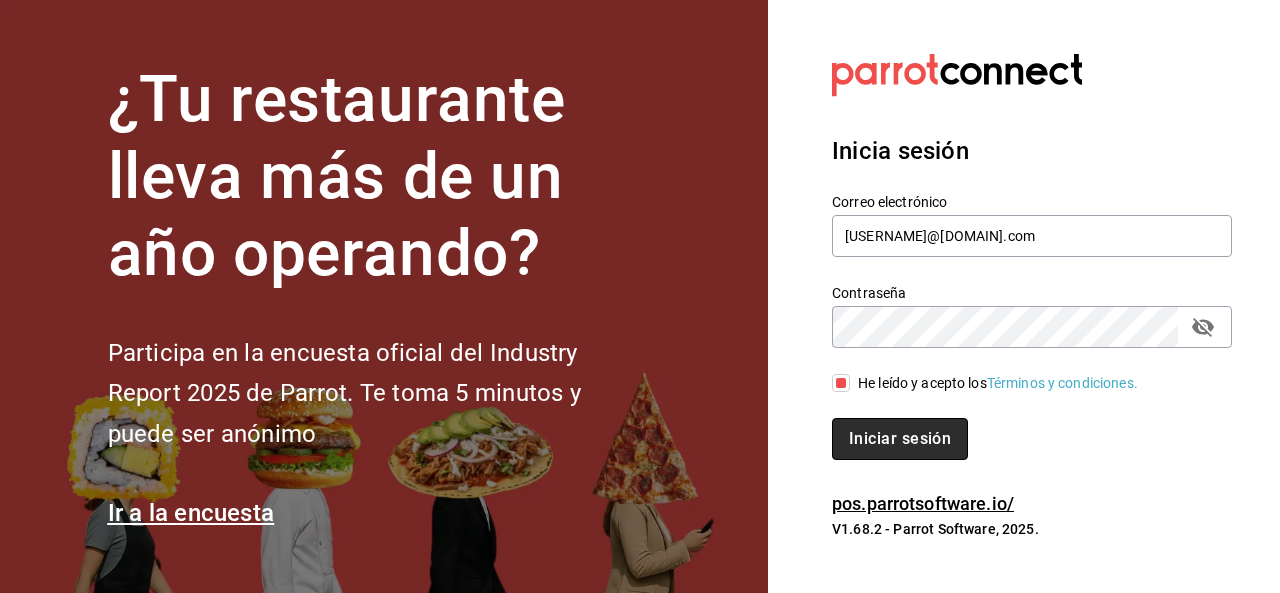 click on "Iniciar sesión" at bounding box center [900, 439] 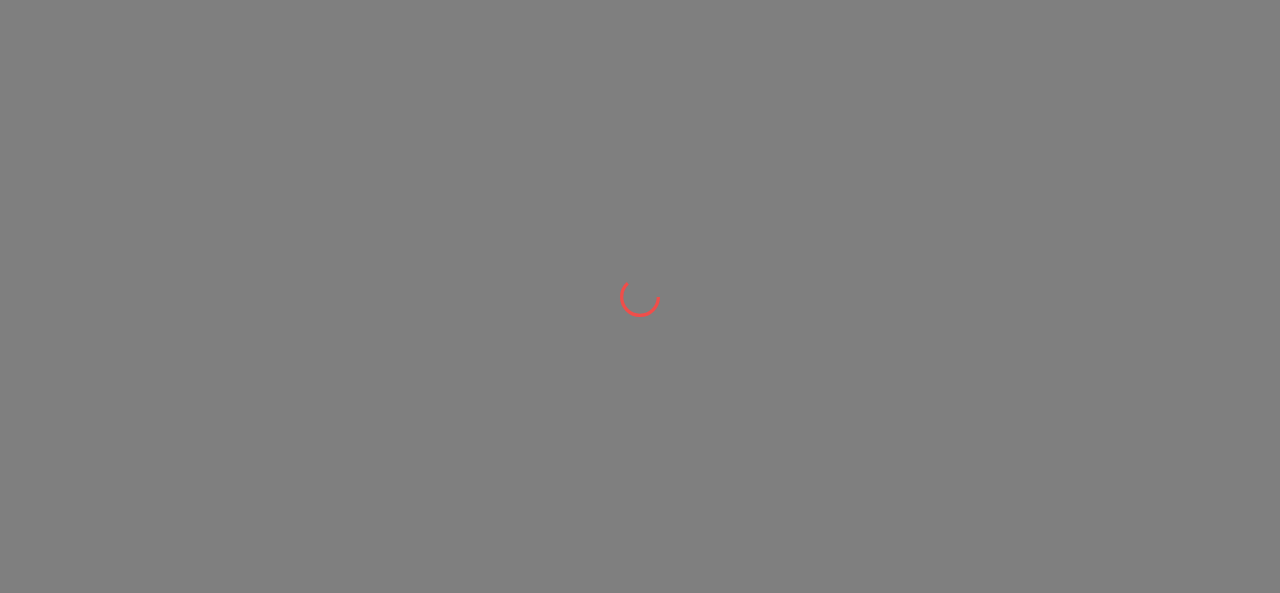 scroll, scrollTop: 0, scrollLeft: 0, axis: both 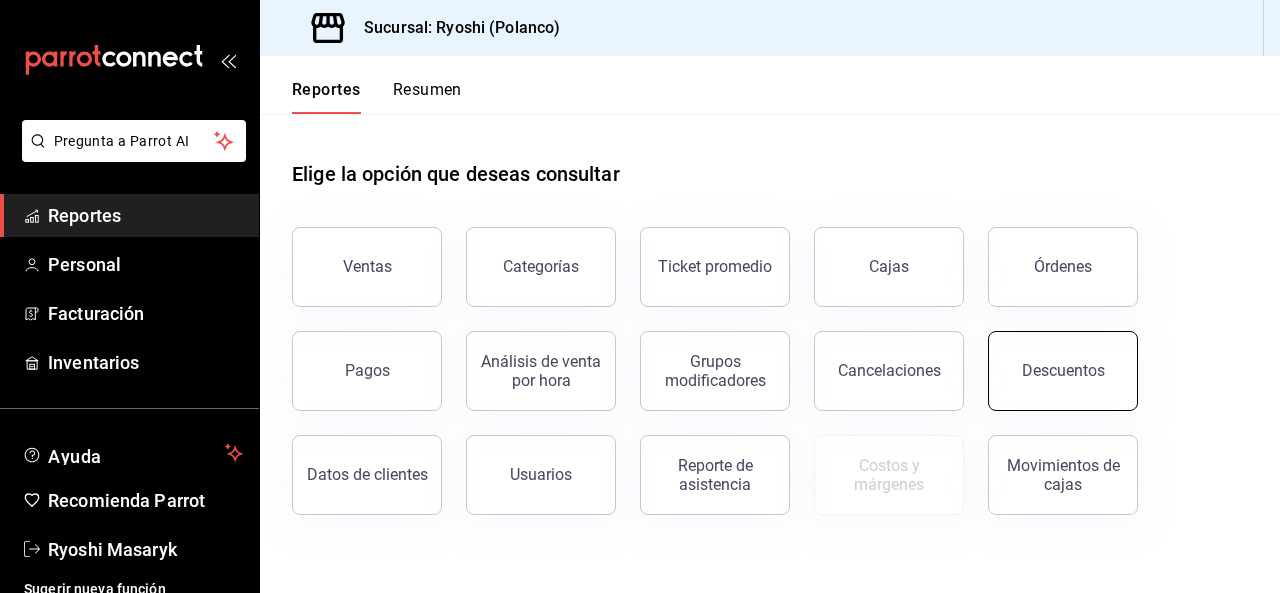 click on "Descuentos" at bounding box center [1063, 371] 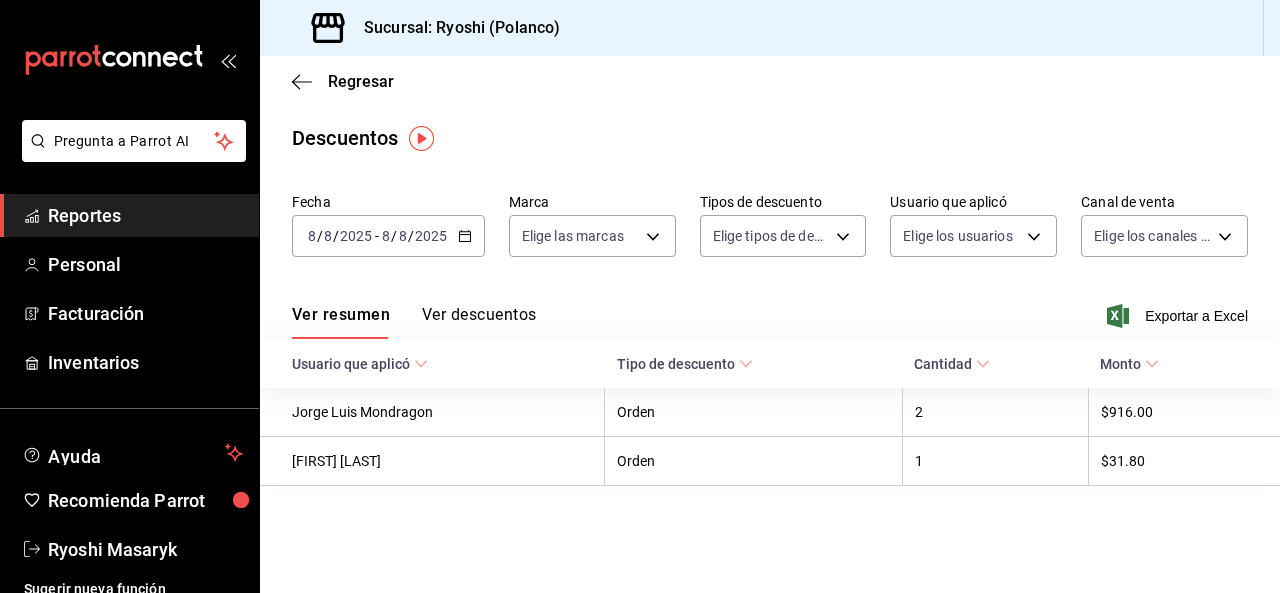 click 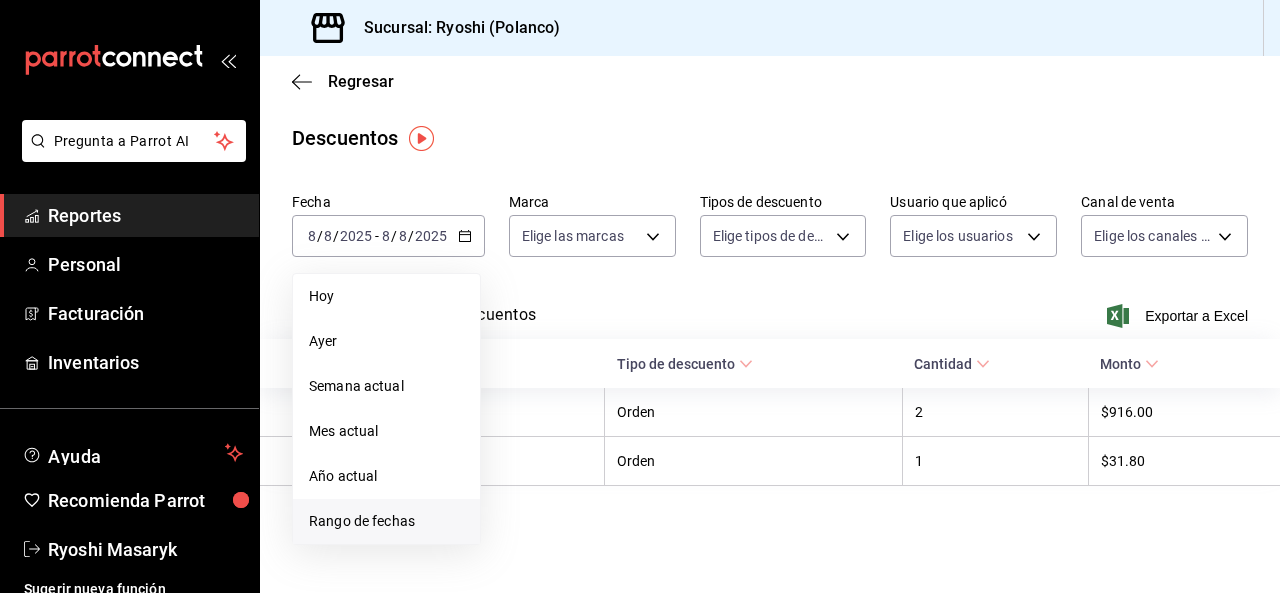click on "Rango de fechas" at bounding box center (386, 521) 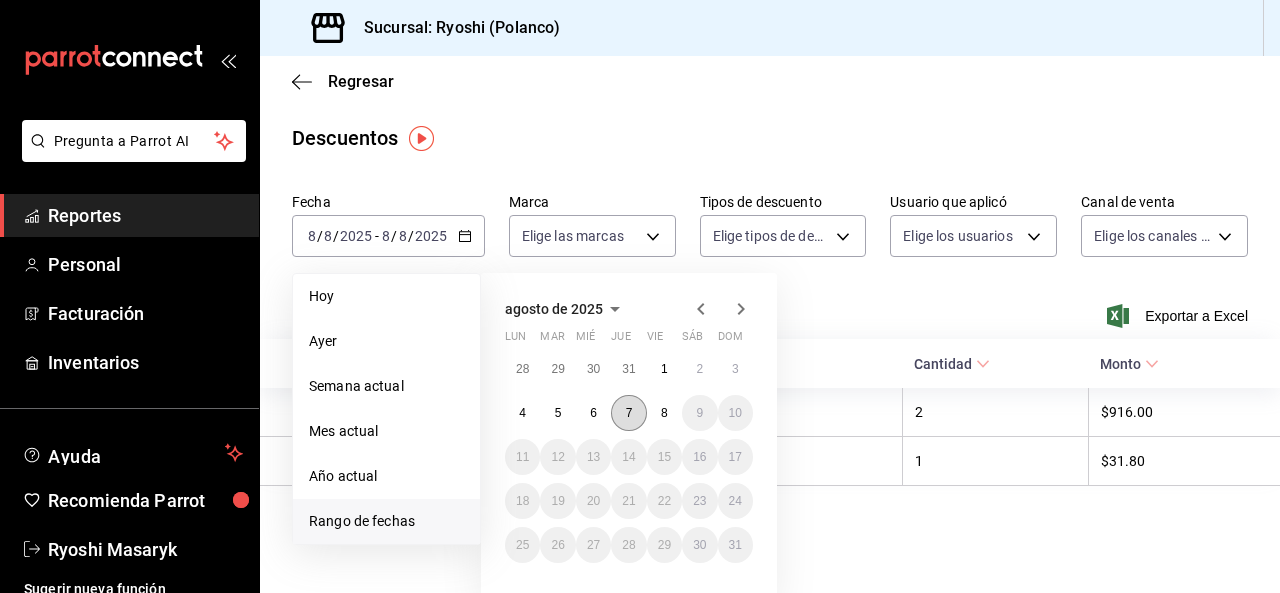 click on "7" at bounding box center [628, 413] 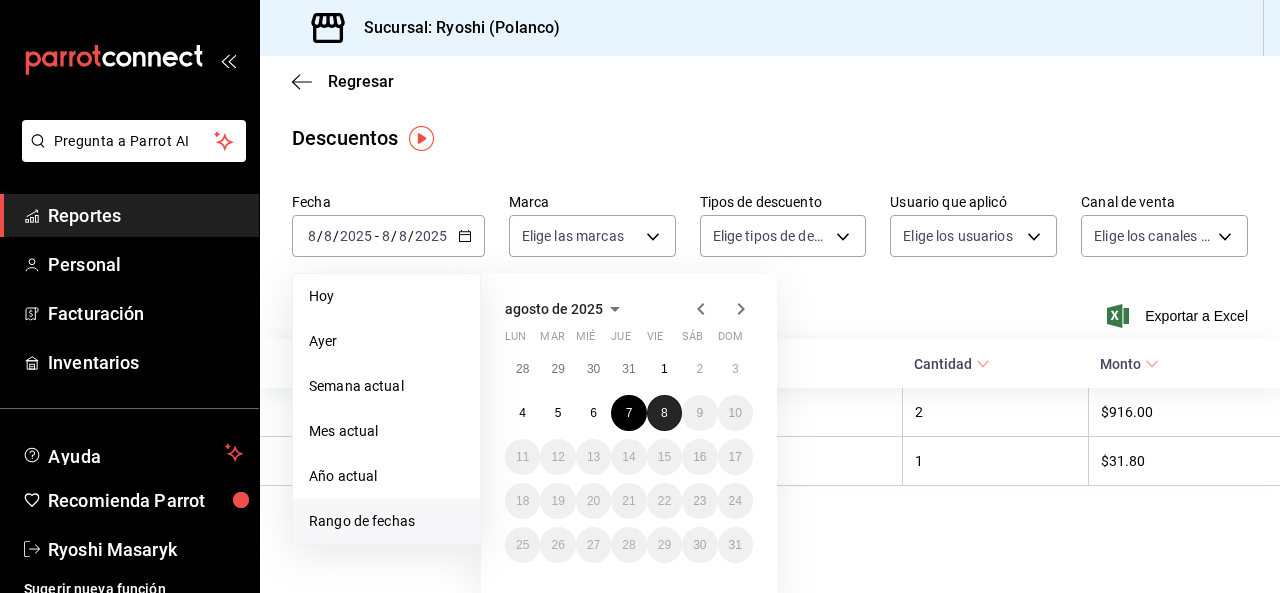 click on "8" at bounding box center [664, 413] 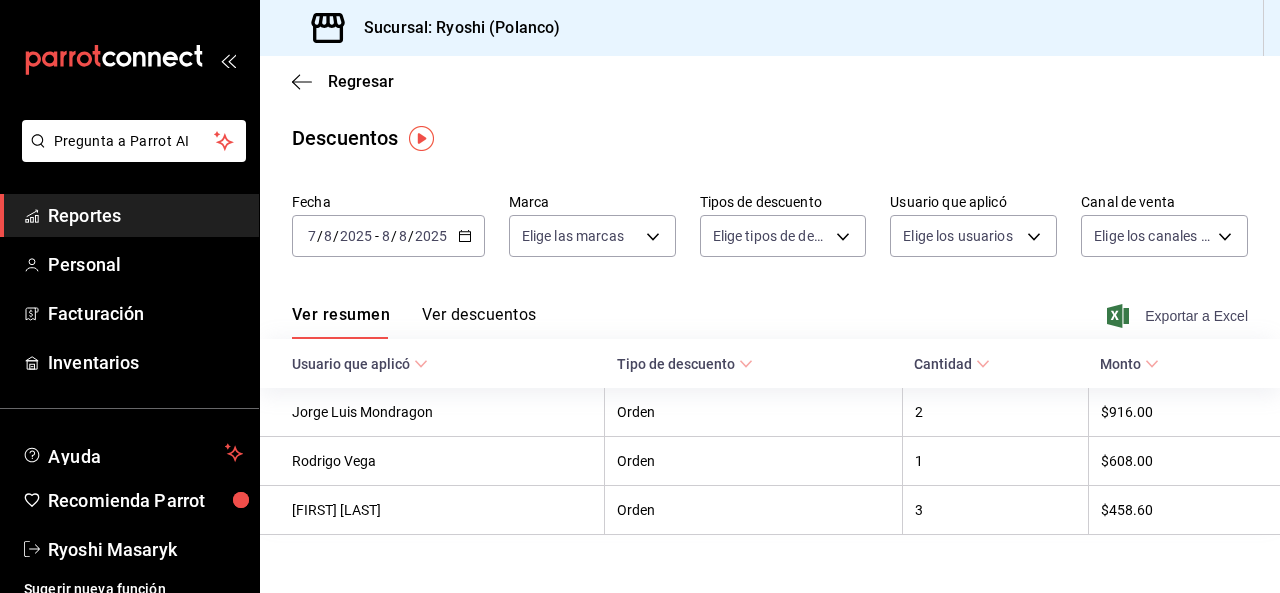 click on "Exportar a Excel" at bounding box center [1179, 316] 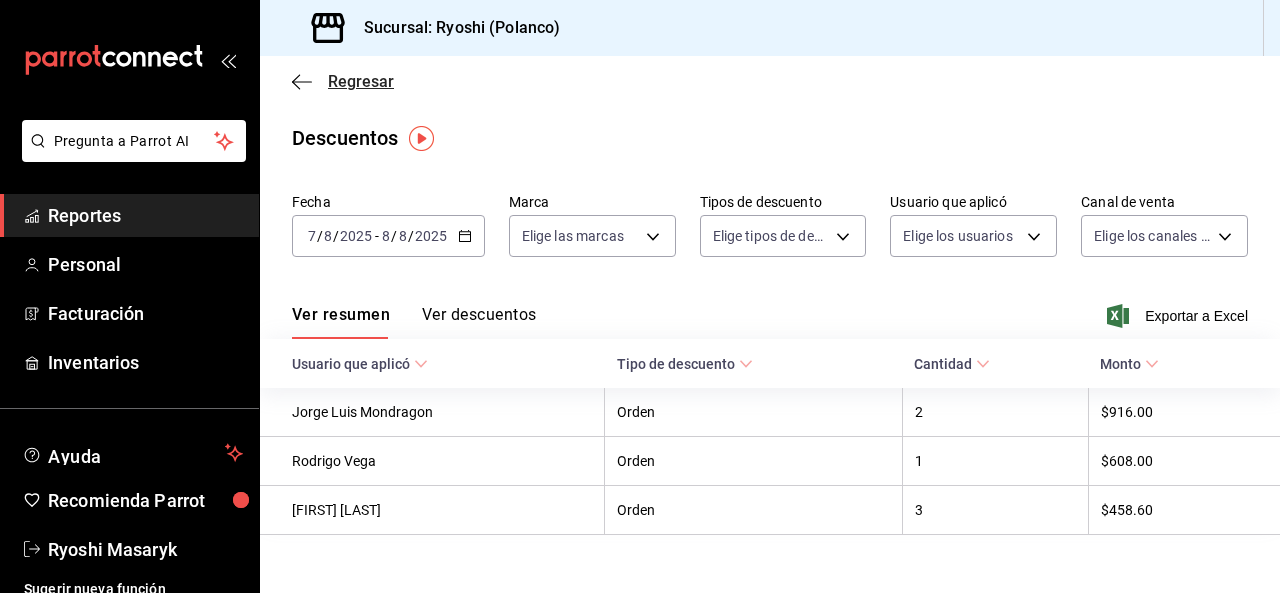 click 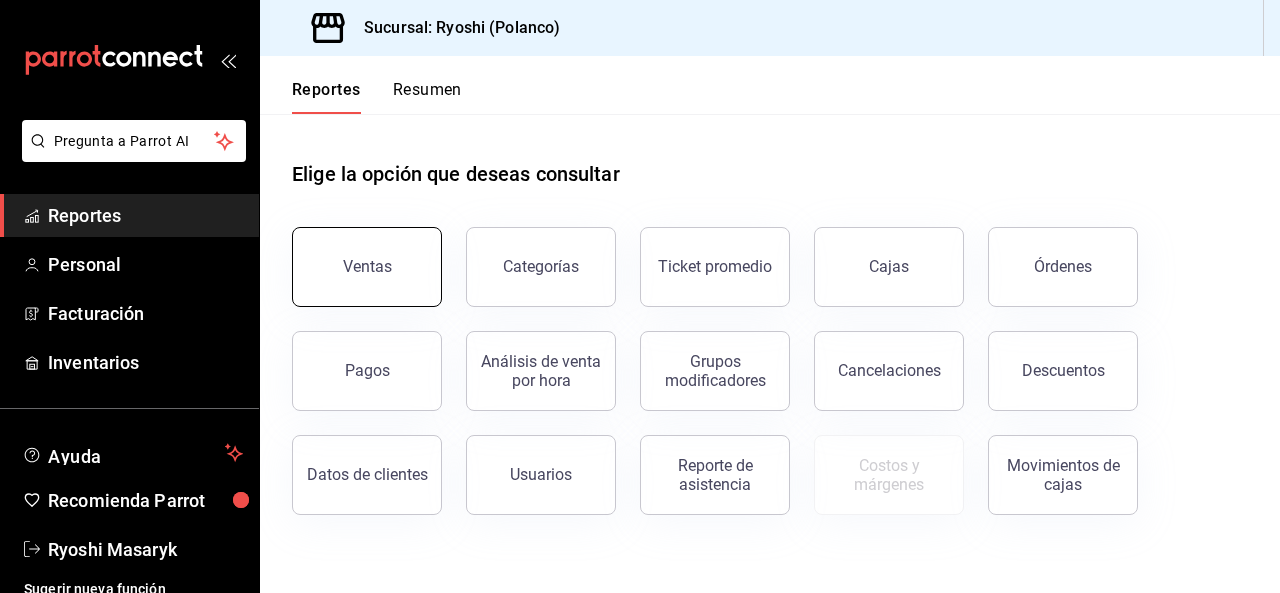 click on "Ventas" at bounding box center [367, 266] 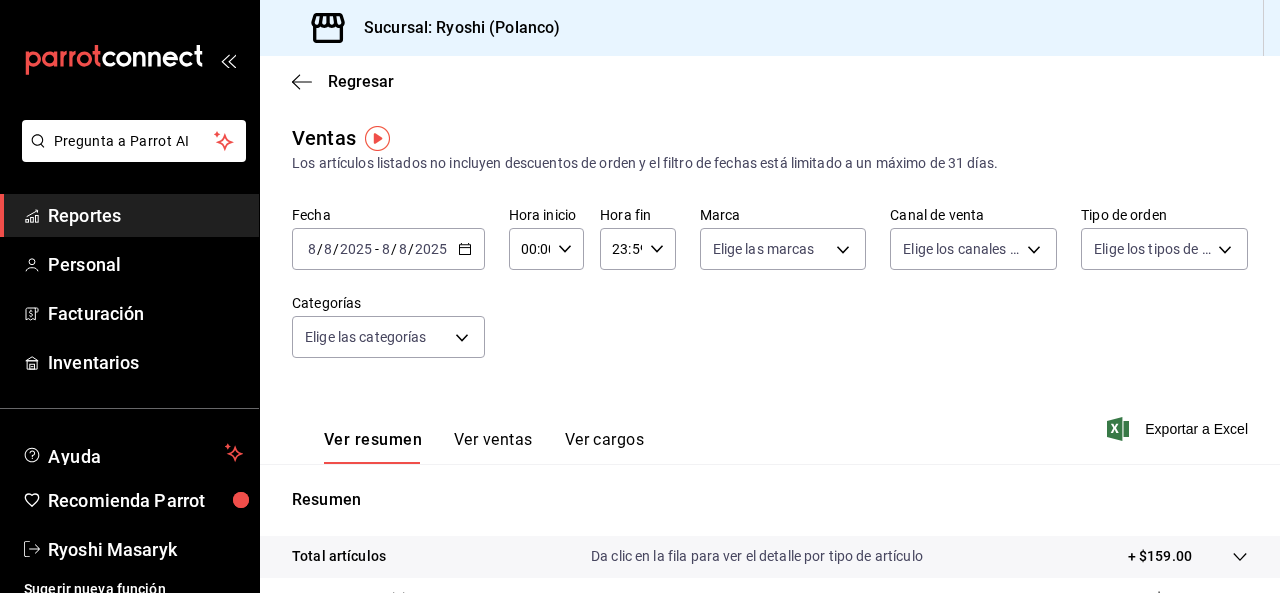 click 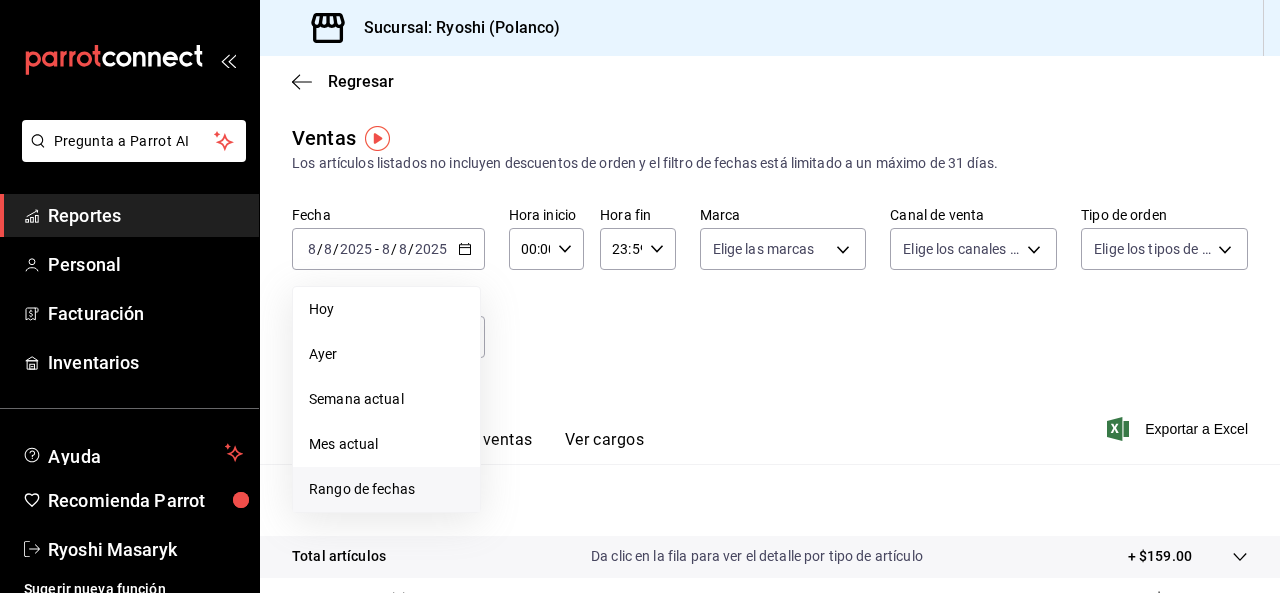click on "Rango de fechas" at bounding box center [386, 489] 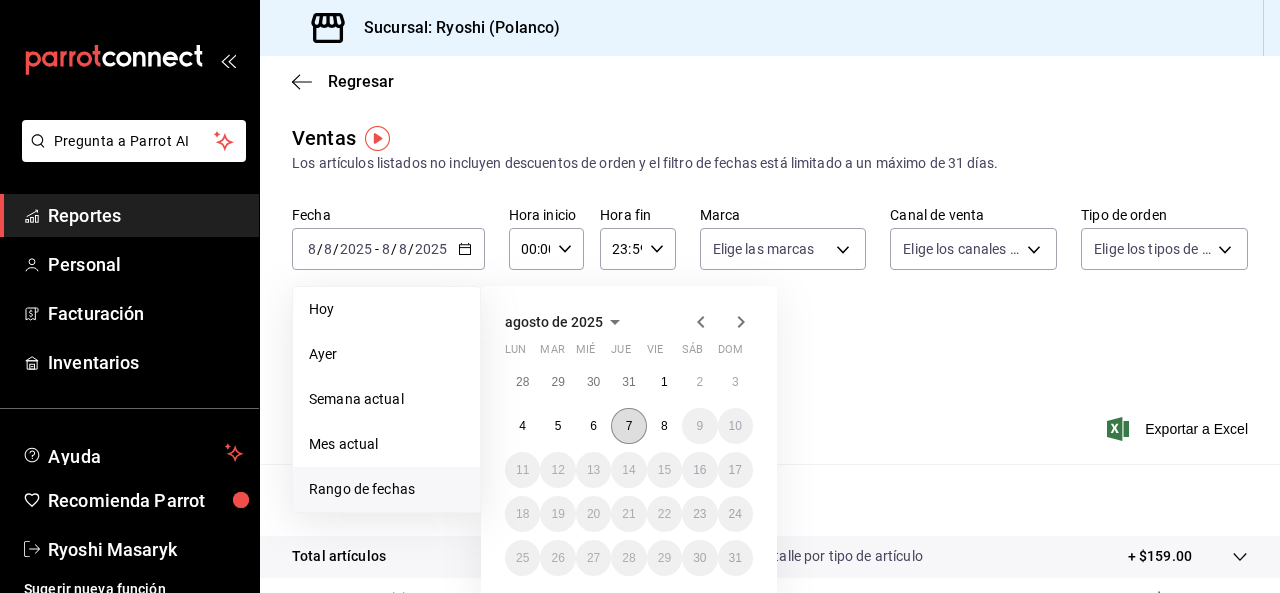 click on "7" at bounding box center [628, 426] 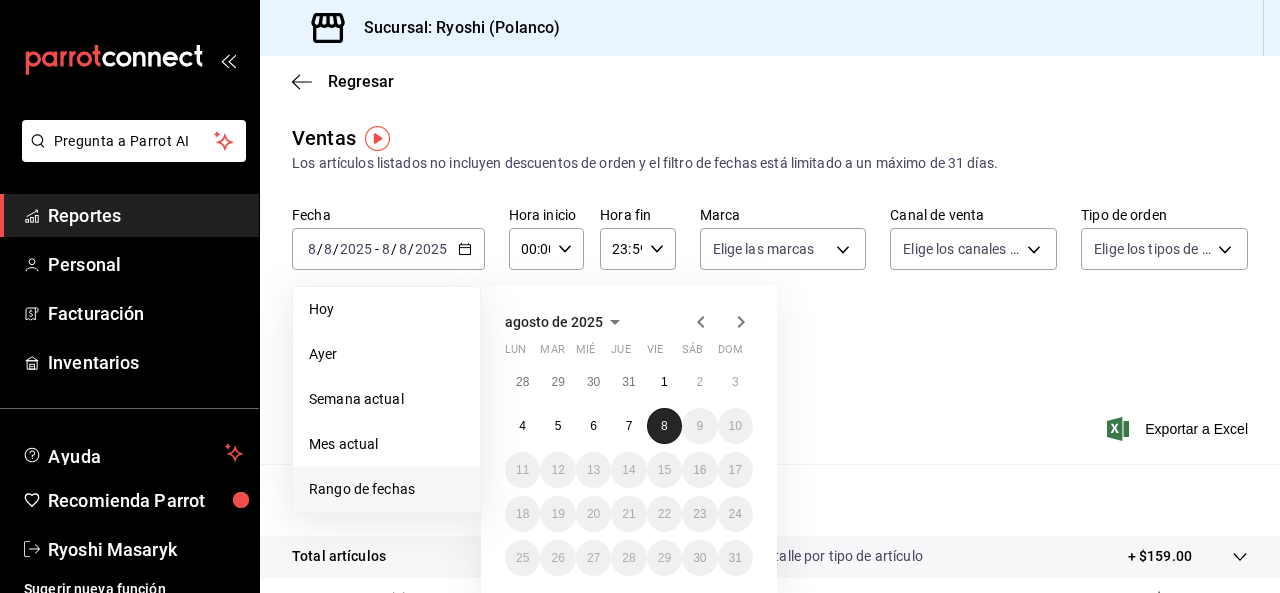 click on "8" at bounding box center [664, 426] 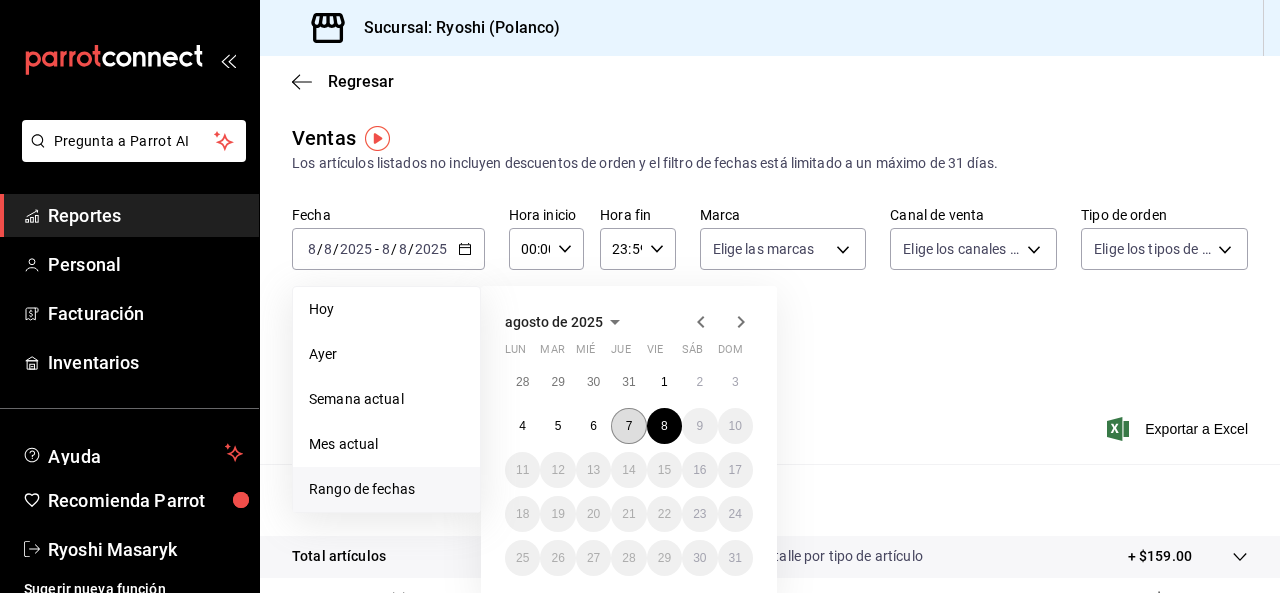 click on "7" at bounding box center [628, 426] 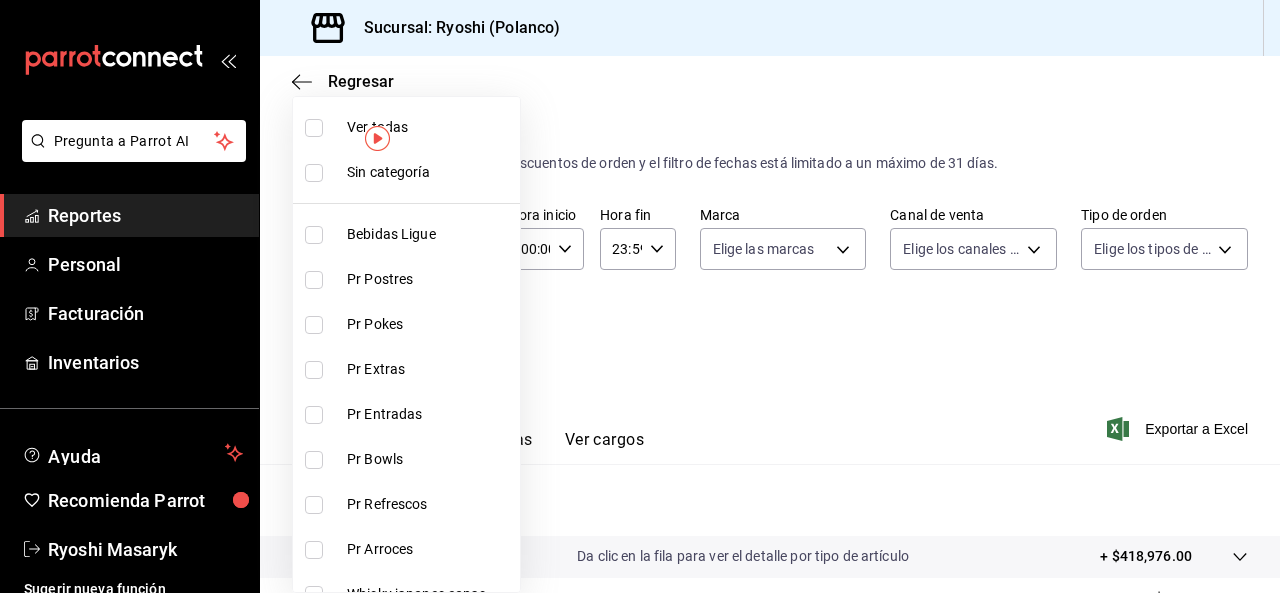 click on "Pregunta a Parrot AI Reportes   Personal   Facturación   Inventarios   Ayuda Recomienda Parrot   Ryoshi Masaryk   Sugerir nueva función   Sucursal: Ryoshi (Polanco) Regresar Ventas Los artículos listados no incluyen descuentos de orden y el filtro de fechas está limitado a un máximo de 31 días. Fecha 2025-08-07 7 / 8 / 2025 - 2025-08-08 8 / 8 / 2025 Hora inicio 00:00 Hora inicio Hora fin 23:59 Hora fin Marca Elige las marcas Canal de venta Elige los canales de venta Tipo de orden Elige los tipos de orden Categorías Elige las categorías Ver resumen Ver ventas Ver cargos Exportar a Excel Resumen Total artículos Da clic en la fila para ver el detalle por tipo de artículo + $418,976.00 Cargos por servicio + $0.00 Venta bruta = $418,976.00 Descuentos totales - $1,982.60 Certificados de regalo - $0.00 Venta total = $416,993.40 Impuestos - $57,516.33 Venta neta = $359,477.07 Pregunta a Parrot AI Reportes   Personal   Facturación   Inventarios   Ayuda Recomienda Parrot   Ryoshi Masaryk     Ir a video Vodka" at bounding box center [640, 296] 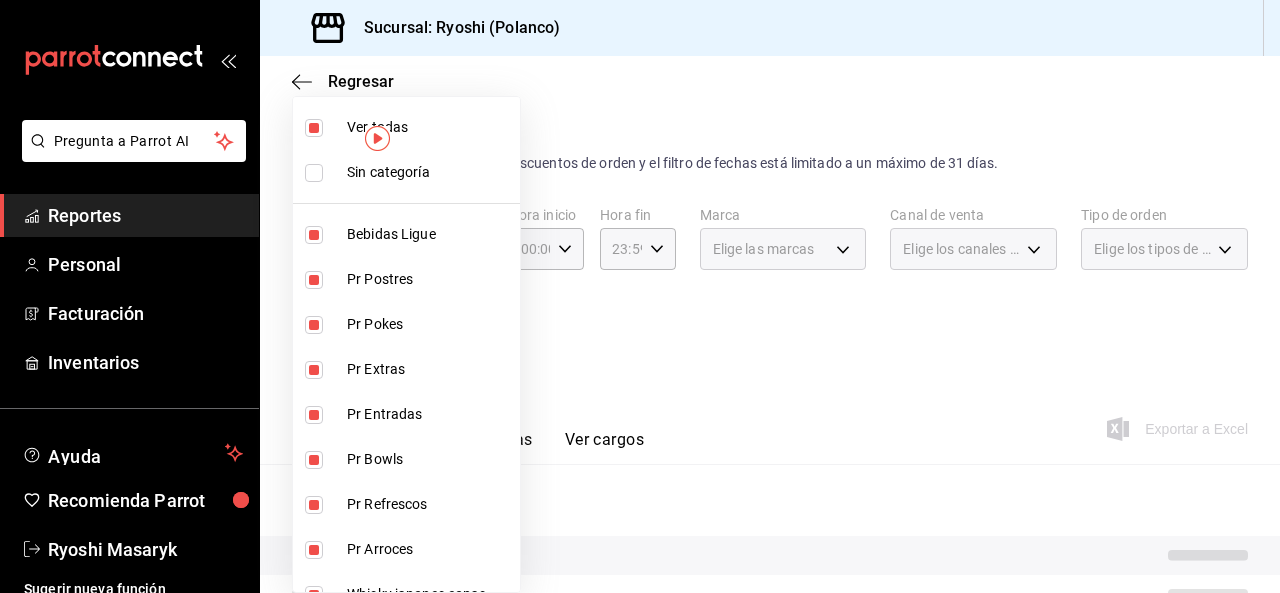 click at bounding box center [640, 296] 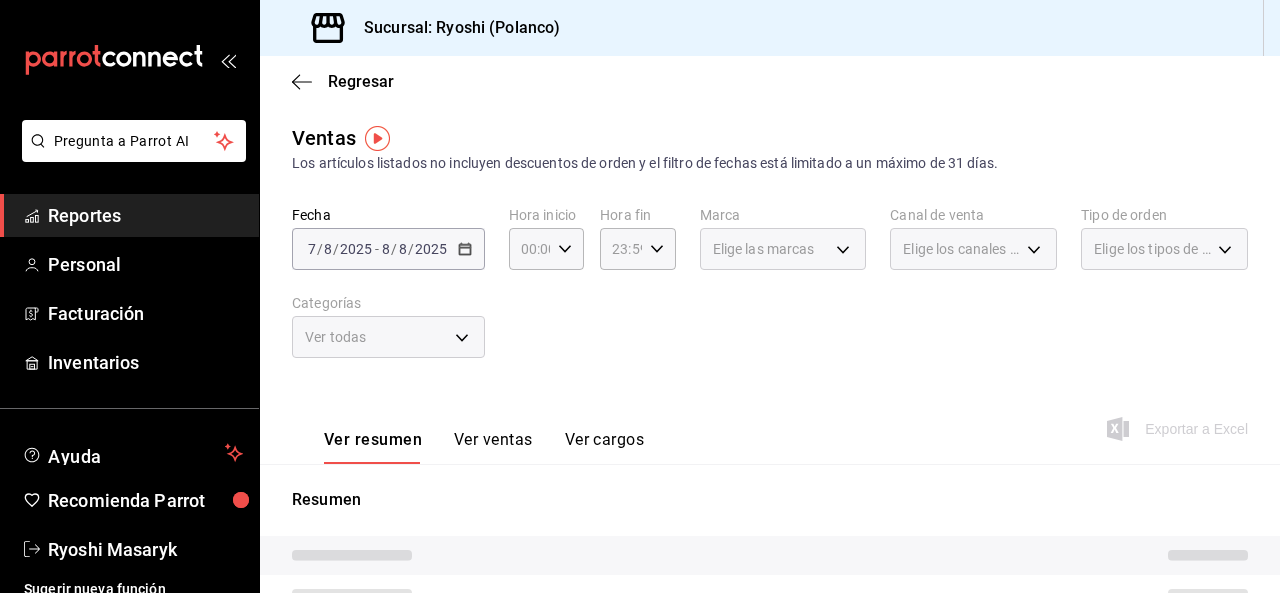 click on "Exportar a Excel" at bounding box center [1179, 429] 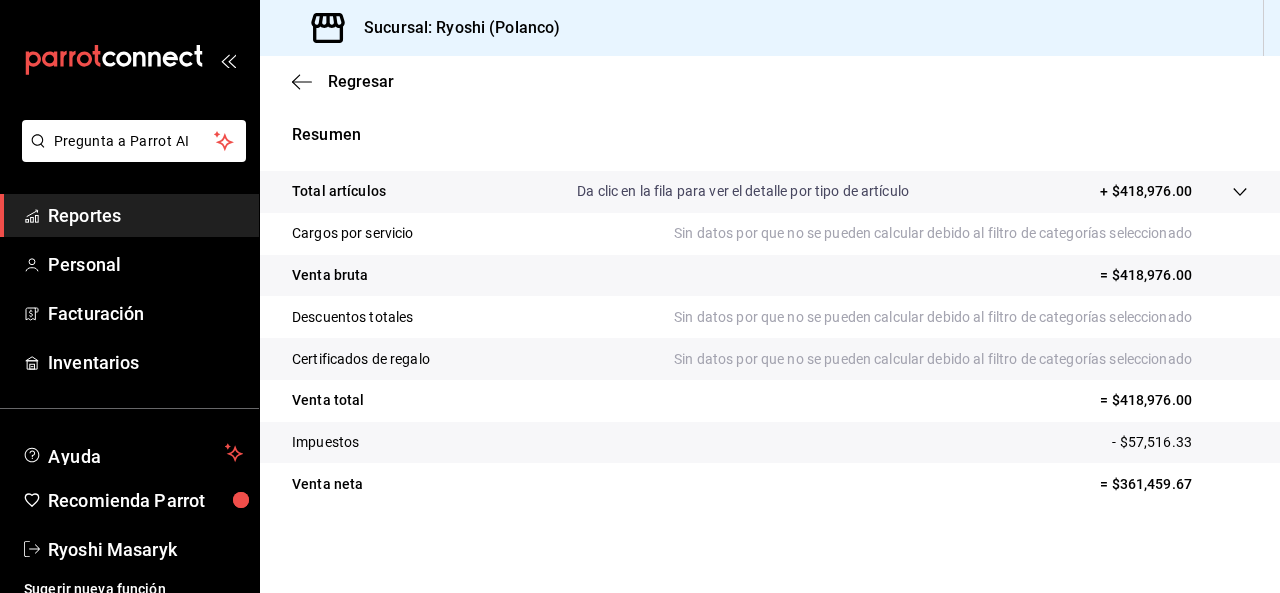 scroll, scrollTop: 0, scrollLeft: 0, axis: both 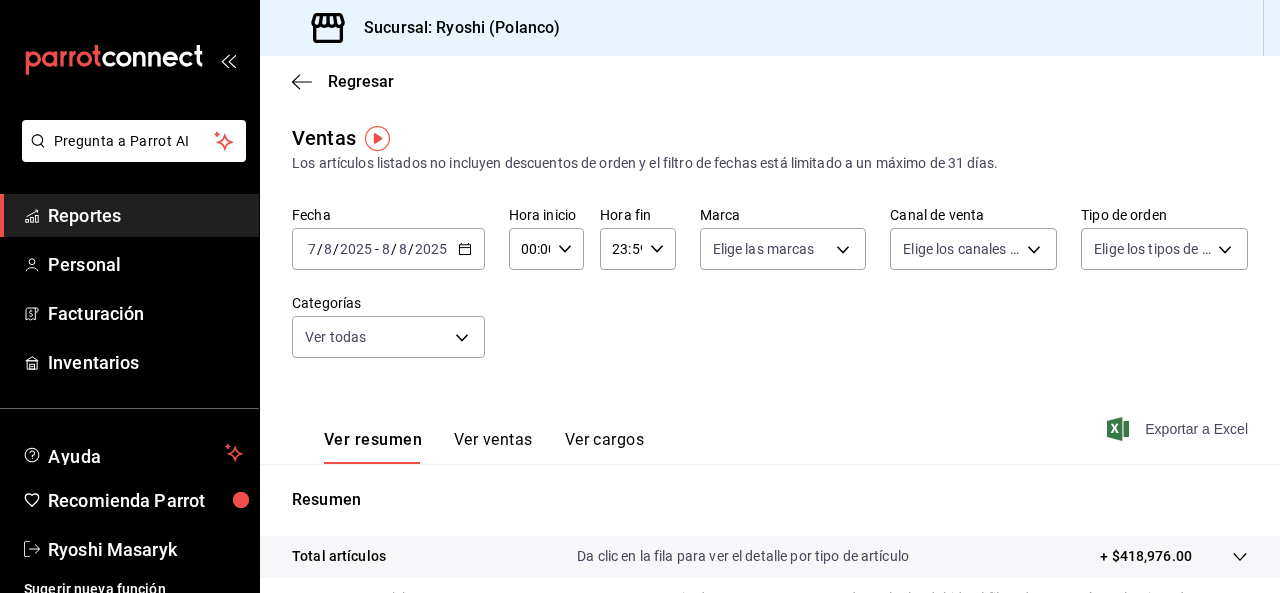 click on "Exportar a Excel" at bounding box center (1179, 429) 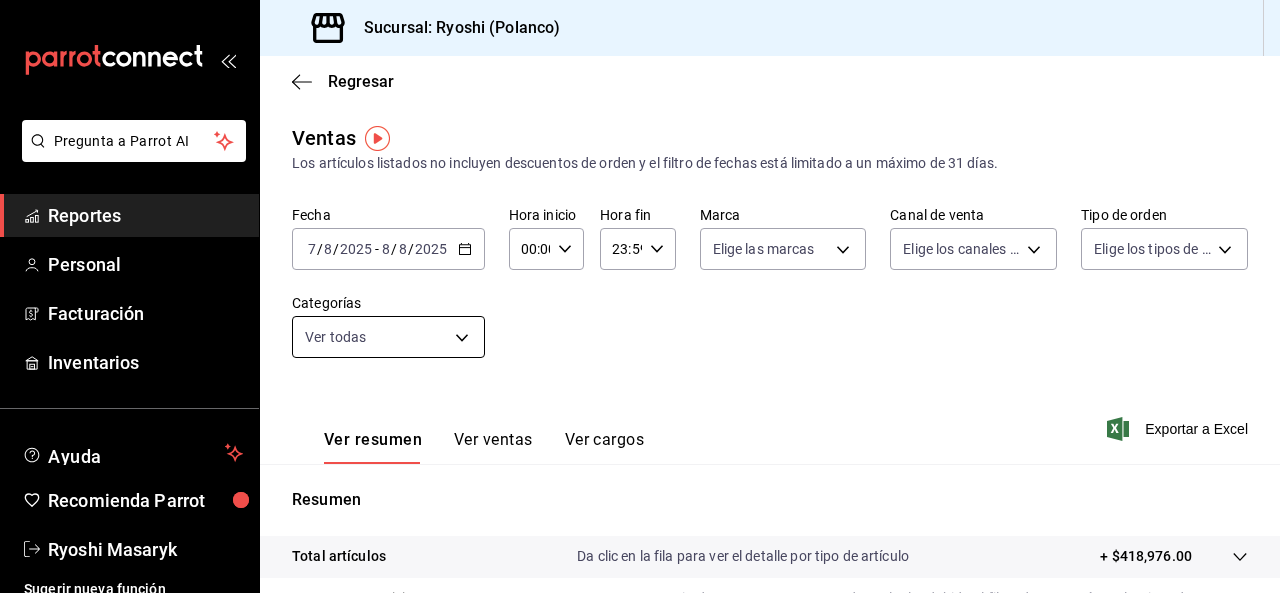 click on "Pregunta a Parrot AI Reportes   Personal   Facturación   Inventarios   Ayuda Recomienda Parrot   Ryoshi Masaryk   Sugerir nueva función   Sucursal: Ryoshi (Polanco) Regresar Ventas Los artículos listados no incluyen descuentos de orden y el filtro de fechas está limitado a un máximo de 31 días. Fecha 2025-08-07 7 / 8 / 2025 - 2025-08-08 8 / 8 / 2025 Hora inicio 00:00 Hora inicio Hora fin 23:59 Hora fin Marca Elige las marcas Canal de venta Elige los canales de venta Tipo de orden Elige los tipos de orden Categorías Ver todas Ver resumen Ver ventas Ver cargos Exportar a Excel Resumen Total artículos Da clic en la fila para ver el detalle por tipo de artículo + $418,976.00 Cargos por servicio  Sin datos por que no se pueden calcular debido al filtro de categorías seleccionado Venta bruta = $418,976.00 Descuentos totales  Sin datos por que no se pueden calcular debido al filtro de categorías seleccionado Certificados de regalo Venta total = $418,976.00 Impuestos - $57,516.33 Venta neta = $361,459.67" at bounding box center [640, 296] 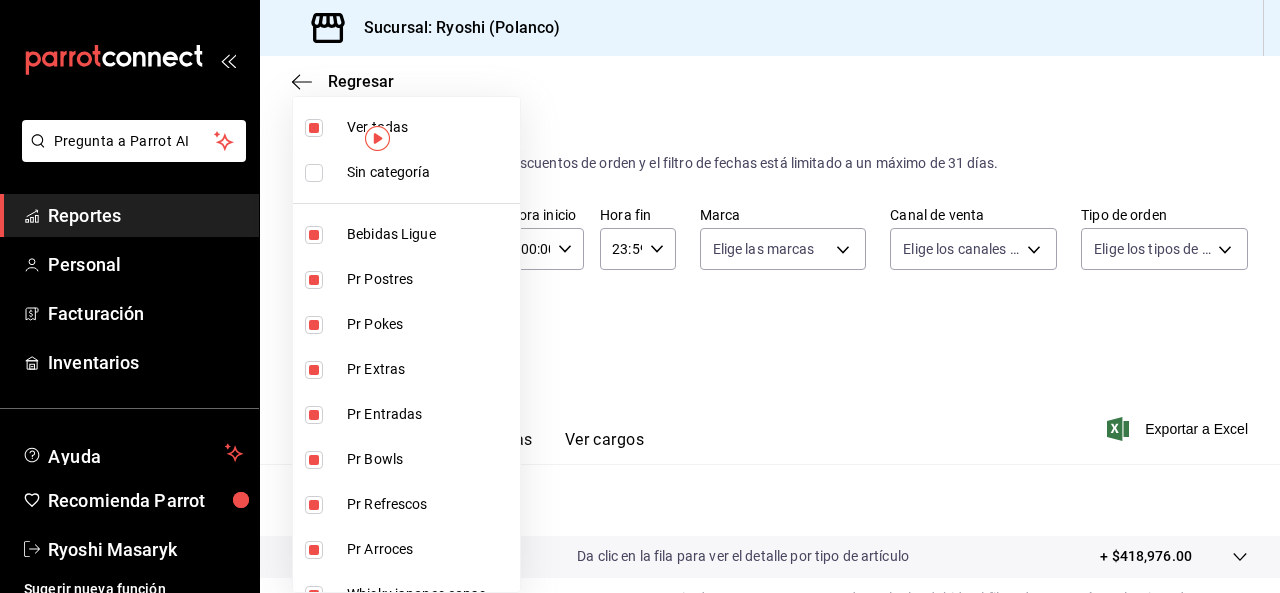 click at bounding box center (318, 128) 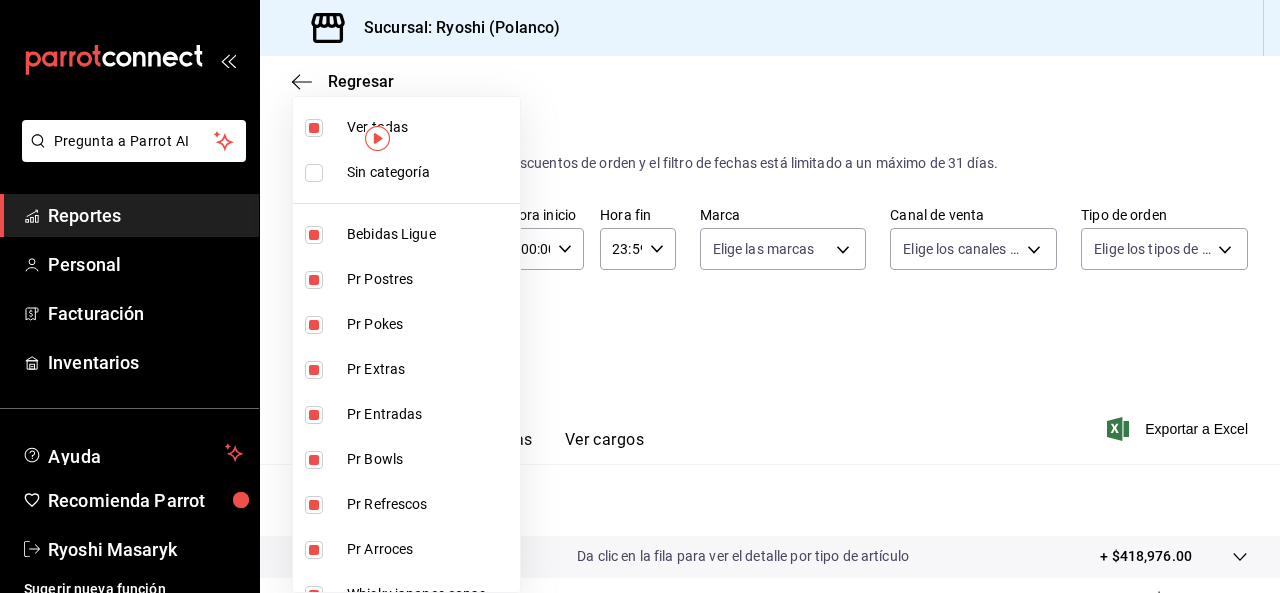 click at bounding box center [314, 128] 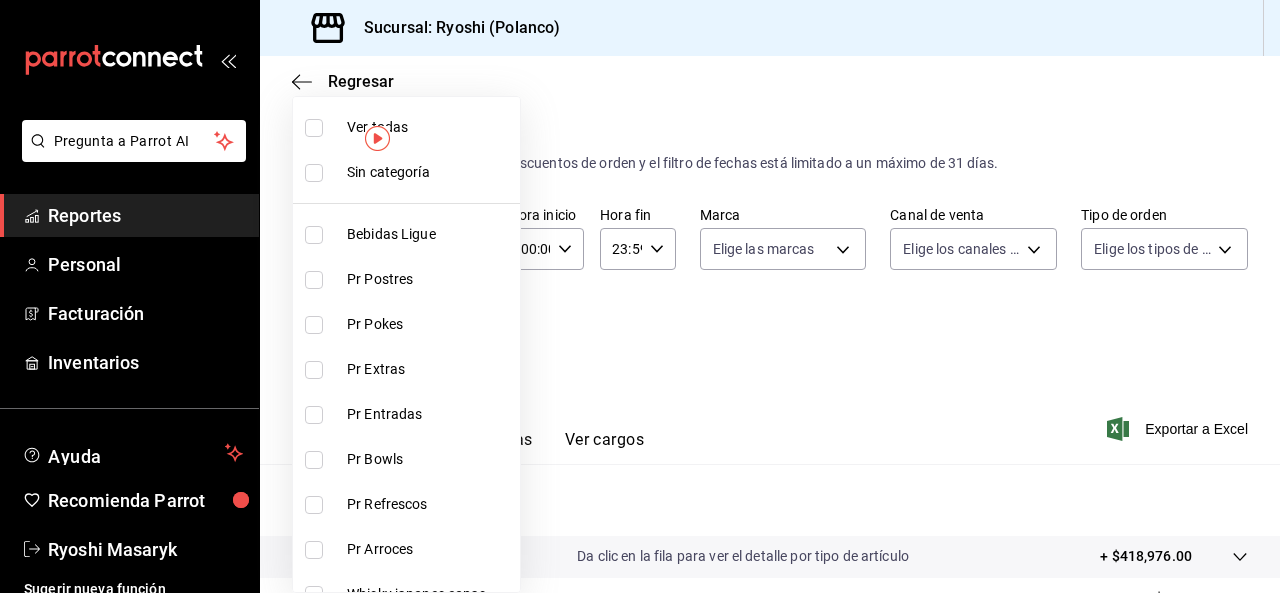 click at bounding box center [314, 280] 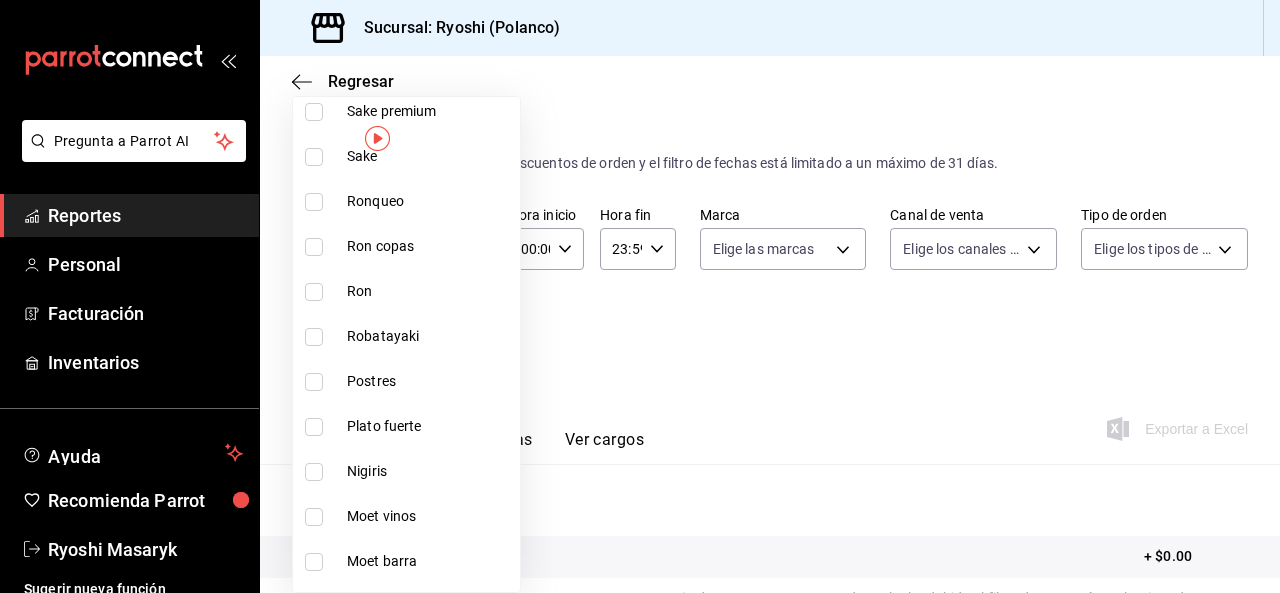 scroll, scrollTop: 1428, scrollLeft: 0, axis: vertical 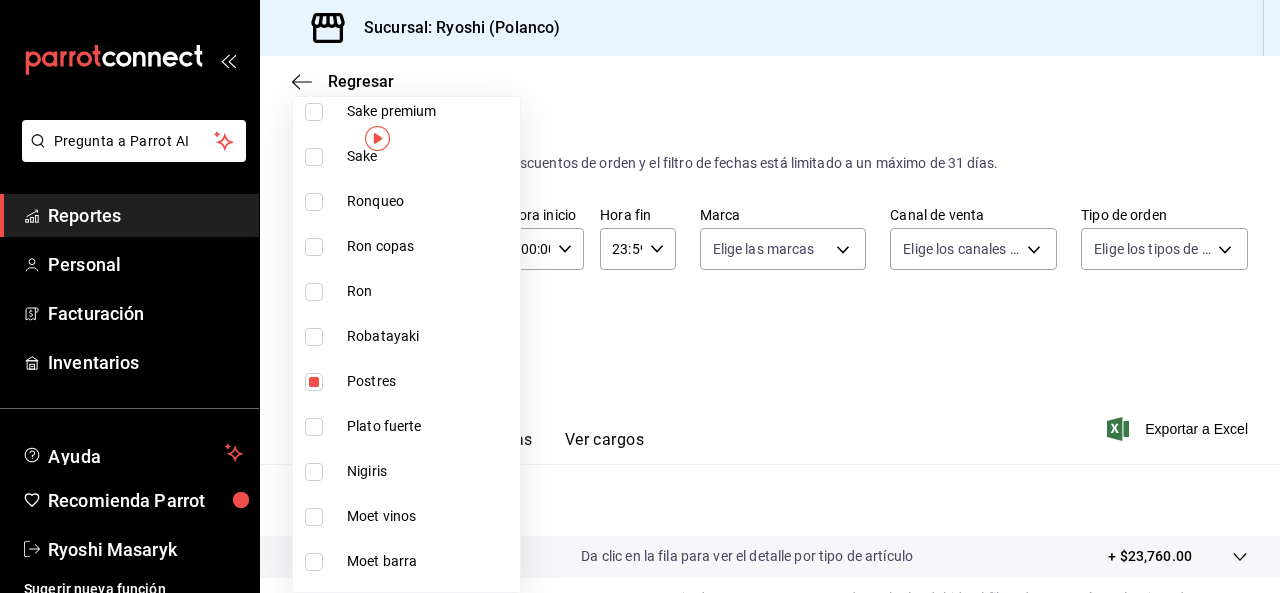 click at bounding box center [640, 296] 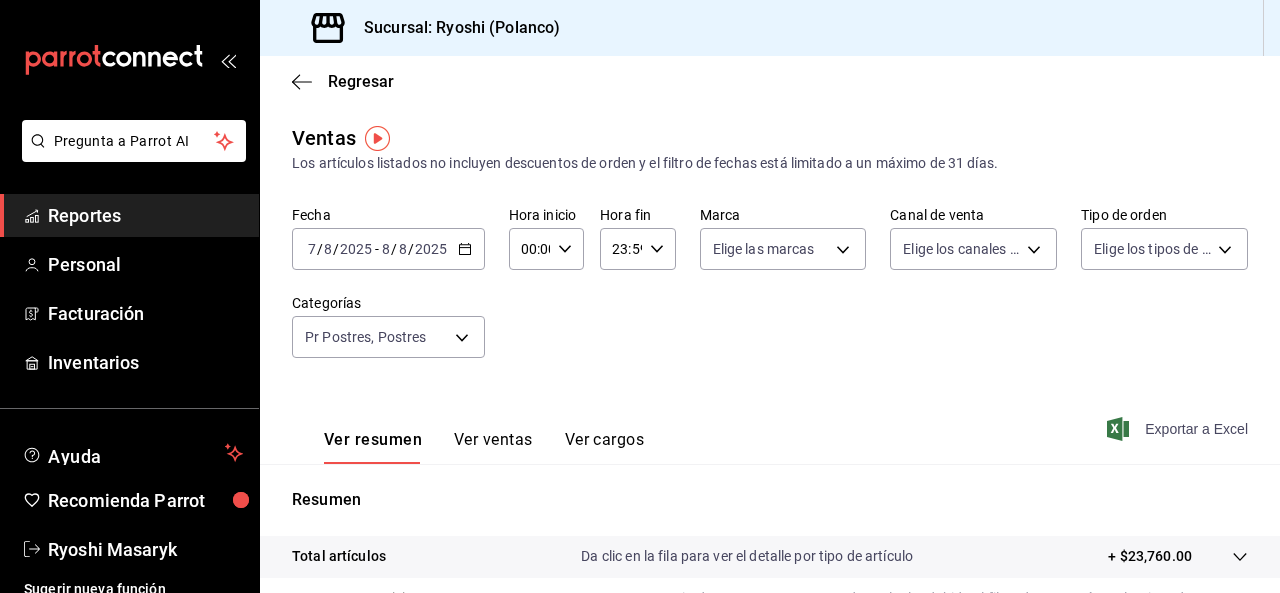 click on "Exportar a Excel" at bounding box center [1179, 429] 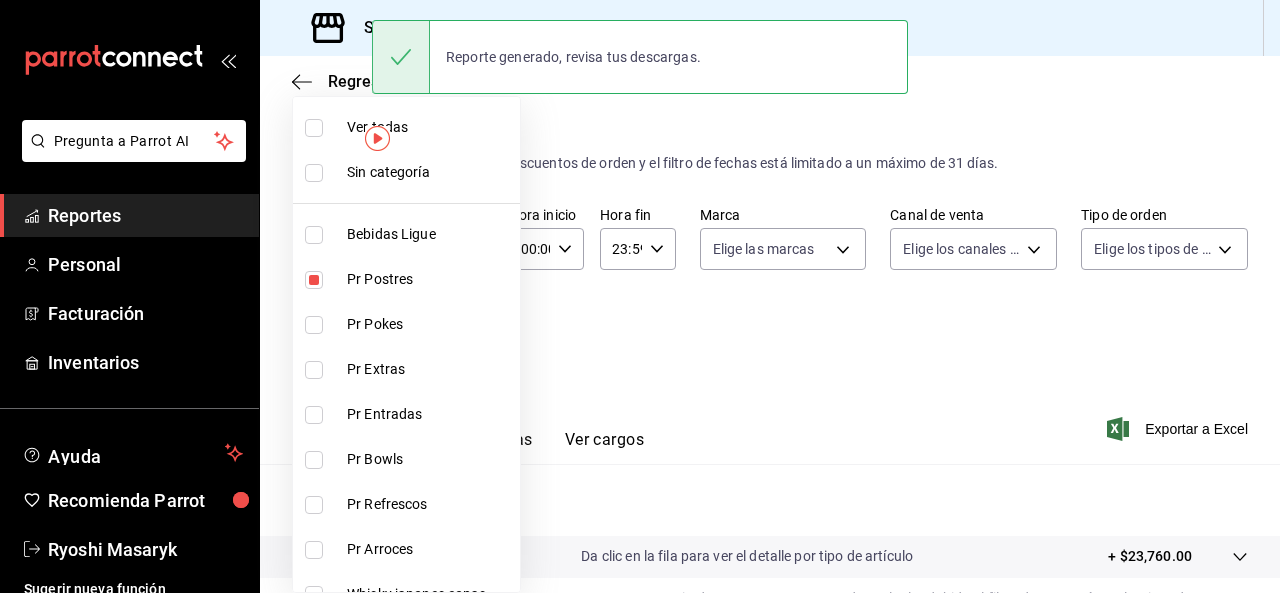 click on "Pregunta a Parrot AI Reportes   Personal   Facturación   Inventarios   Ayuda Recomienda Parrot   Ryoshi Masaryk   Sugerir nueva función   Sucursal: Ryoshi (Polanco) Regresar Ventas Los artículos listados no incluyen descuentos de orden y el filtro de fechas está limitado a un máximo de 31 días. Fecha 2025-08-07 7 / 8 / 2025 - 2025-08-08 8 / 8 / 2025 Hora inicio 00:00 Hora inicio Hora fin 23:59 Hora fin Marca Elige las marcas Canal de venta Elige los canales de venta Tipo de orden Elige los tipos de orden Categorías Pr Postres, Postres 3971b1f1-eb4c-4b65-a33f-e0602f1a7270,f29fb788-a061-4889-ae5a-b73f6482cd79 Ver resumen Ver ventas Ver cargos Exportar a Excel Resumen Total artículos Da clic en la fila para ver el detalle por tipo de artículo + $23,760.00 Cargos por servicio  Sin datos por que no se pueden calcular debido al filtro de categorías seleccionado Venta bruta = $23,760.00 Descuentos totales  Sin datos por que no se pueden calcular debido al filtro de categorías seleccionado Venta total" at bounding box center (640, 296) 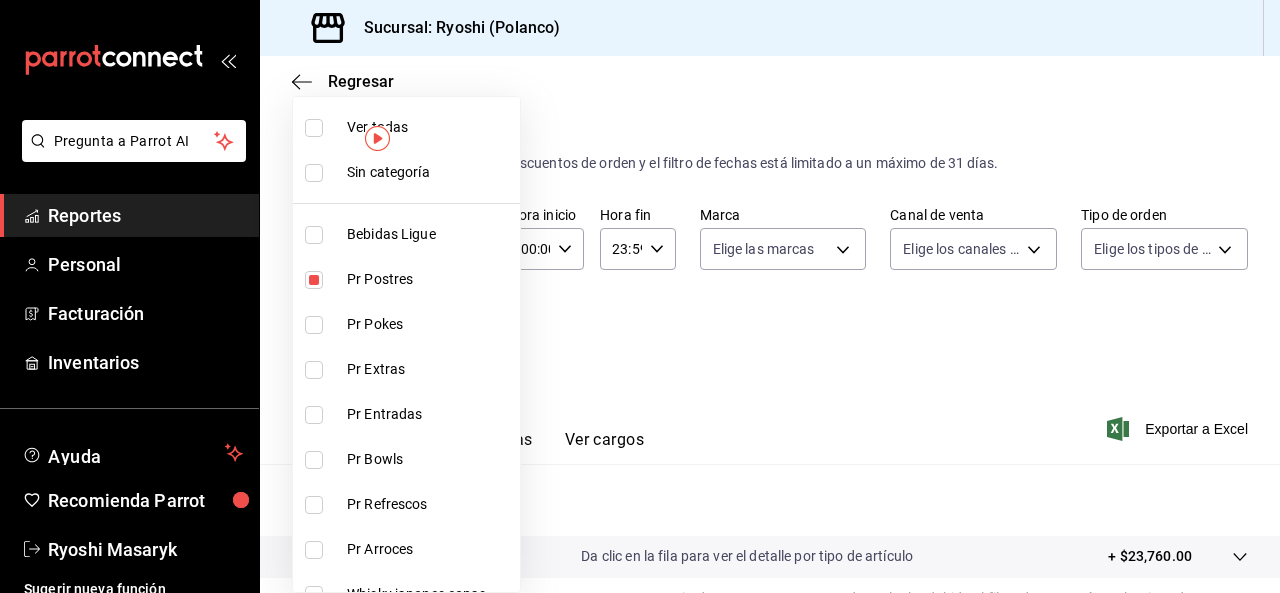 click on "Ver todas" at bounding box center (406, 127) 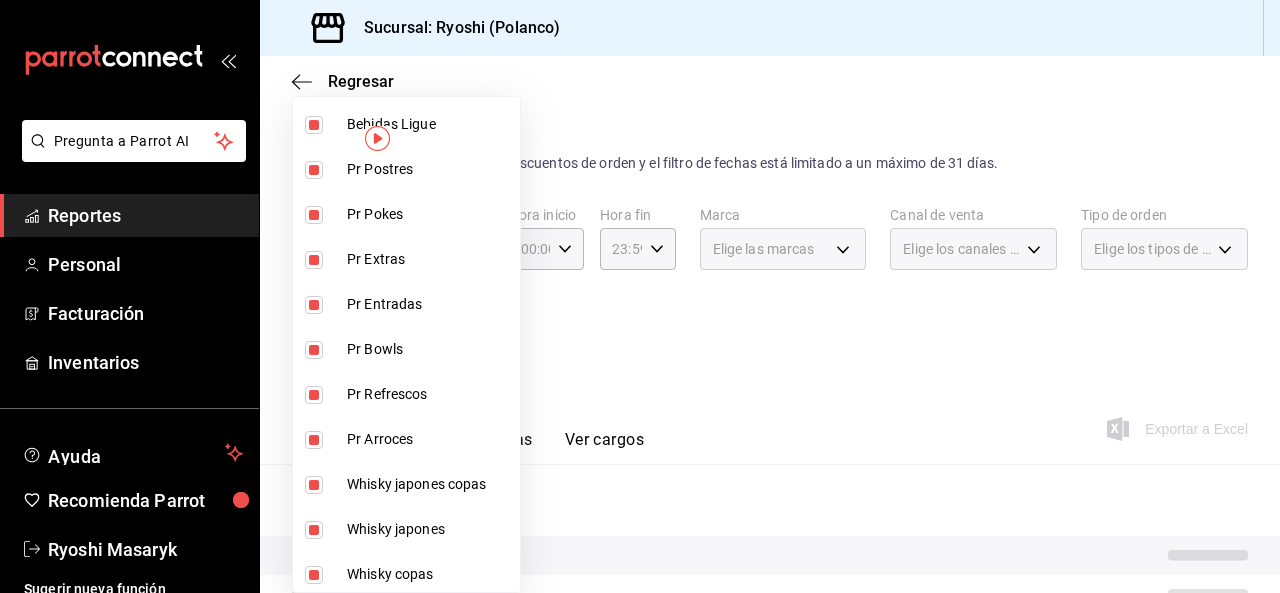 scroll, scrollTop: 0, scrollLeft: 0, axis: both 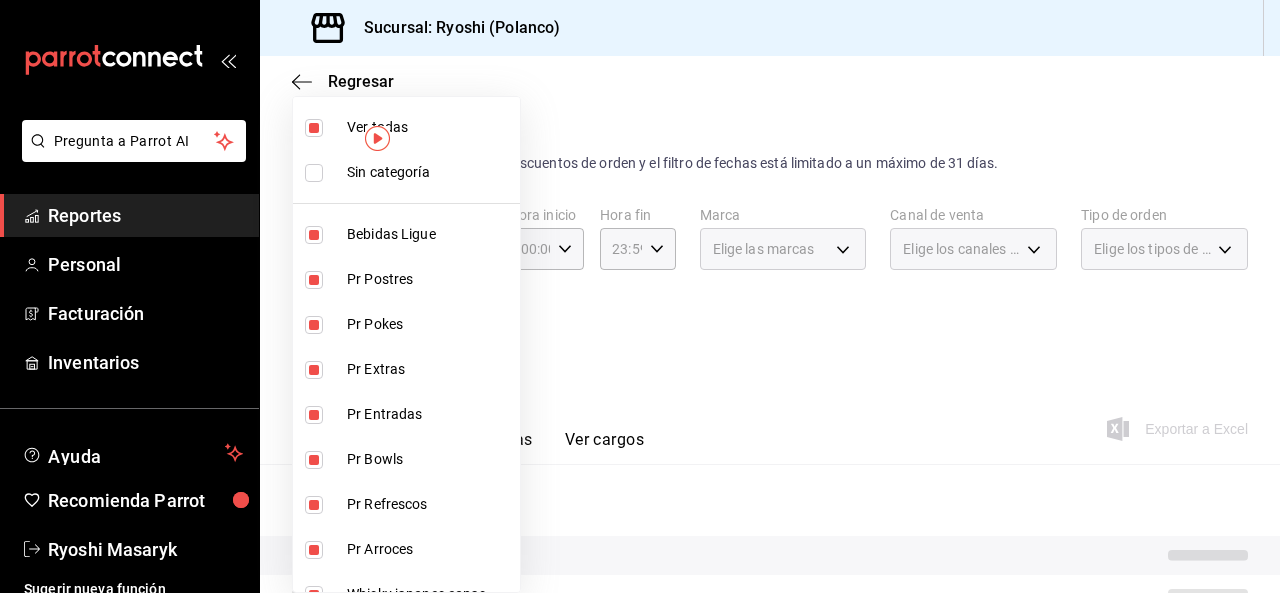 click at bounding box center (314, 128) 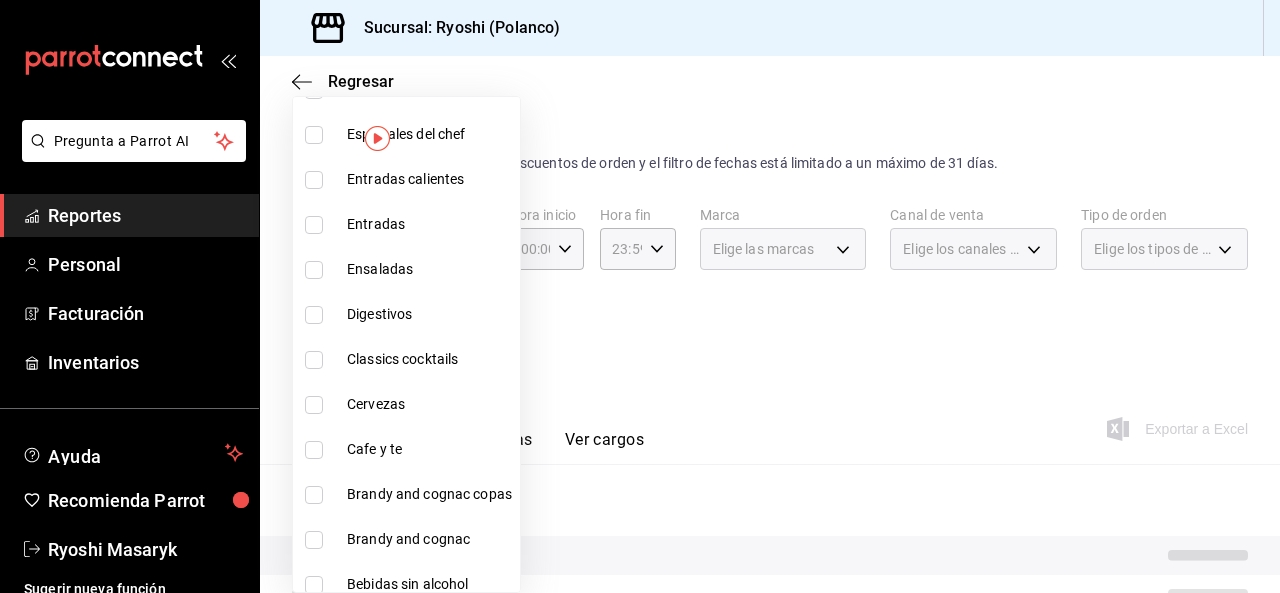 scroll, scrollTop: 2264, scrollLeft: 0, axis: vertical 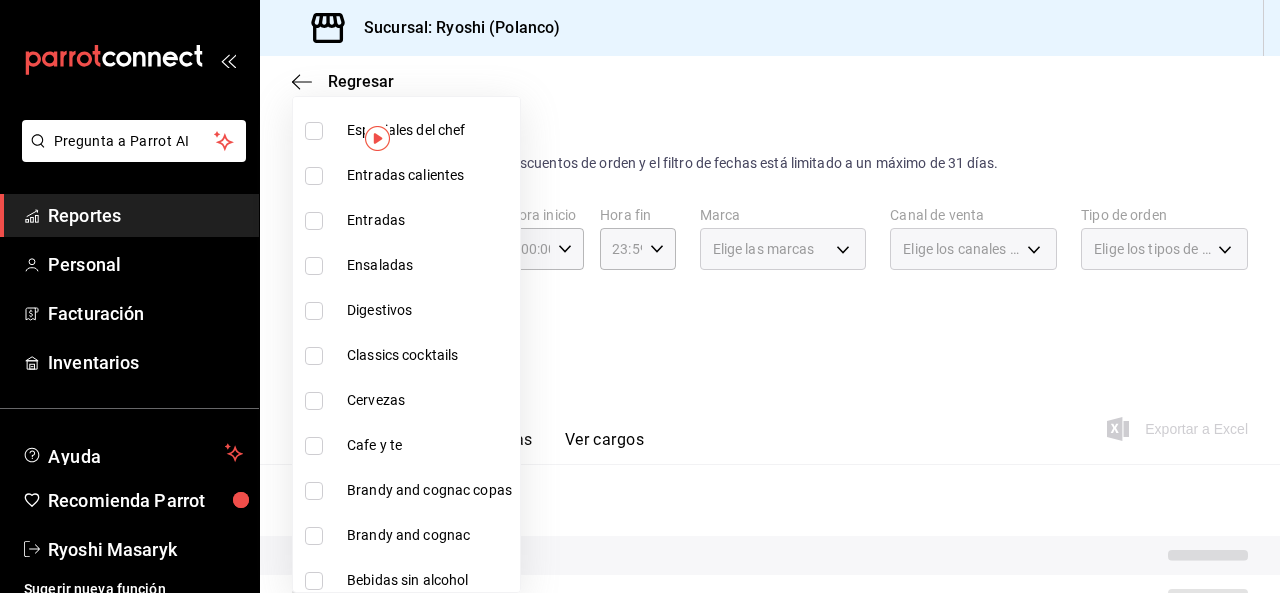 click at bounding box center [314, 446] 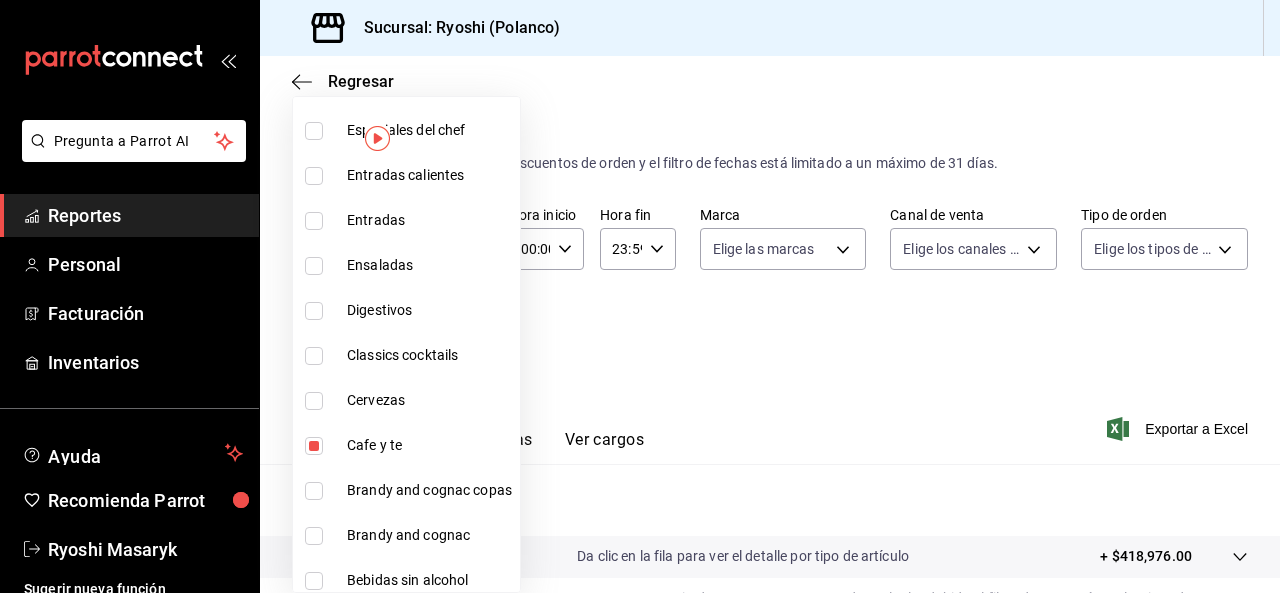 click at bounding box center [640, 296] 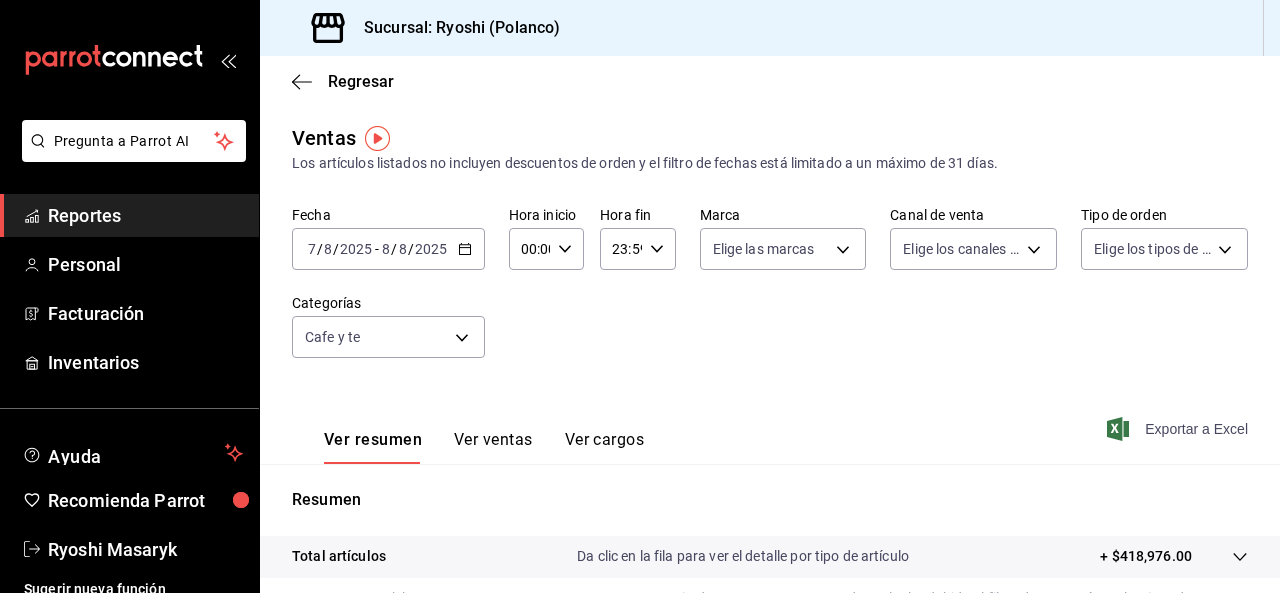 click on "Exportar a Excel" at bounding box center [1179, 429] 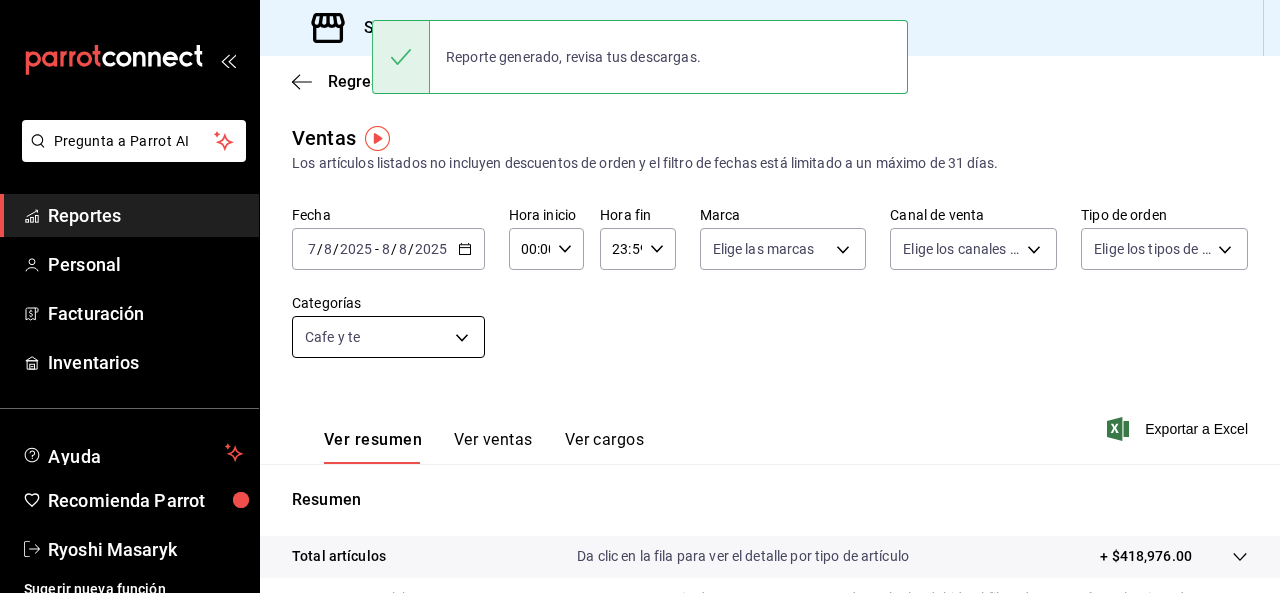 click on "Pregunta a Parrot AI Reportes   Personal   Facturación   Inventarios   Ayuda Recomienda Parrot   Ryoshi Masaryk   Sugerir nueva función   Sucursal: Ryoshi (Polanco) Regresar Ventas Los artículos listados no incluyen descuentos de orden y el filtro de fechas está limitado a un máximo de 31 días. Fecha 2025-08-07 7 / 8 / 2025 - 2025-08-08 8 / 8 / 2025 Hora inicio 00:00 Hora inicio Hora fin 23:59 Hora fin Marca Elige las marcas Canal de venta Elige los canales de venta Tipo de orden Elige los tipos de orden Categorías Cafe y te e9d65df4-369a-41df-af20-a5332ddf0d85 Ver resumen Ver ventas Ver cargos Exportar a Excel Resumen Total artículos Da clic en la fila para ver el detalle por tipo de artículo + $418,976.00 Cargos por servicio  Sin datos por que no se pueden calcular debido al filtro de categorías seleccionado Venta bruta = $418,976.00 Descuentos totales  Sin datos por que no se pueden calcular debido al filtro de categorías seleccionado Certificados de regalo Venta total = $418,976.00 Impuestos" at bounding box center [640, 296] 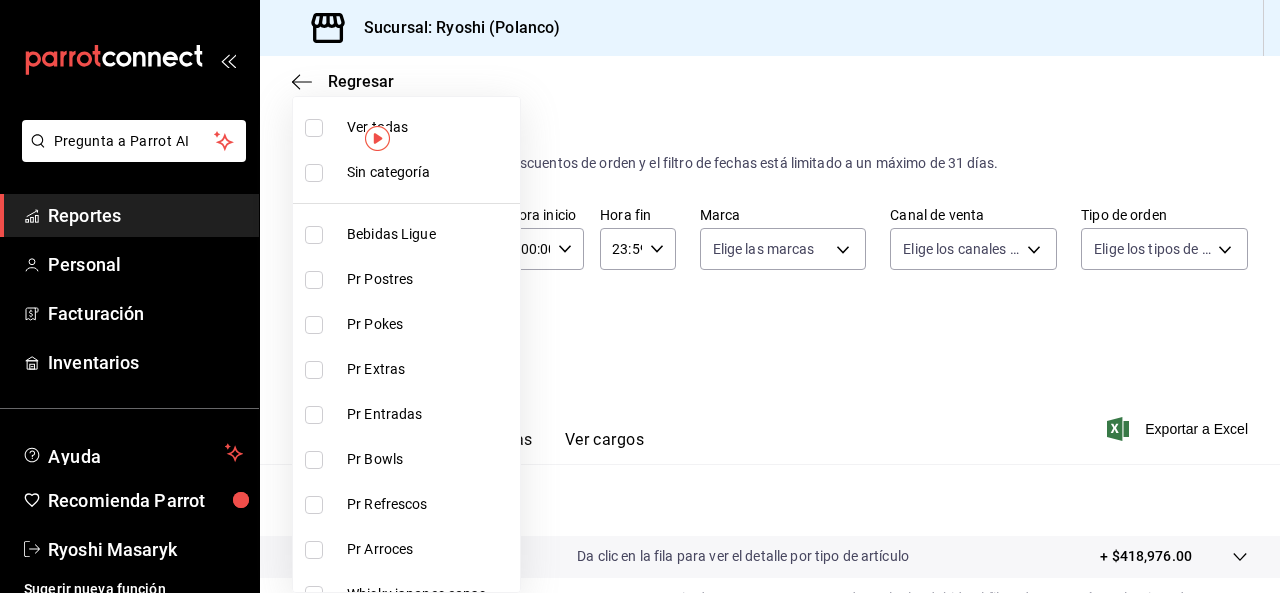 click at bounding box center [314, 128] 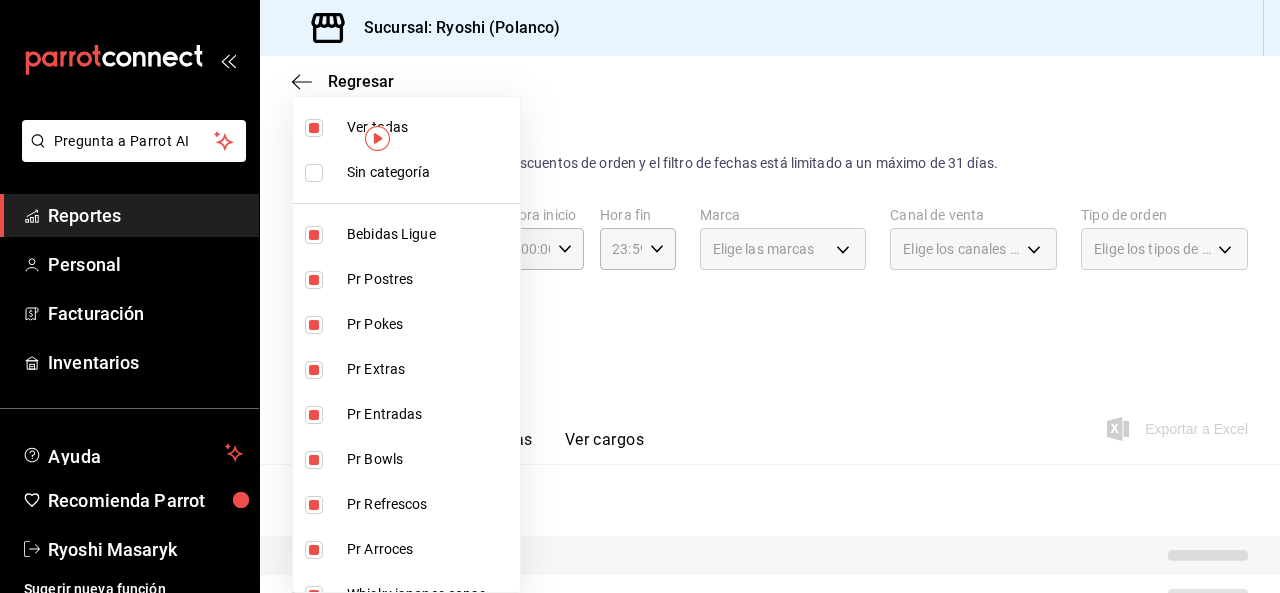 click at bounding box center [314, 128] 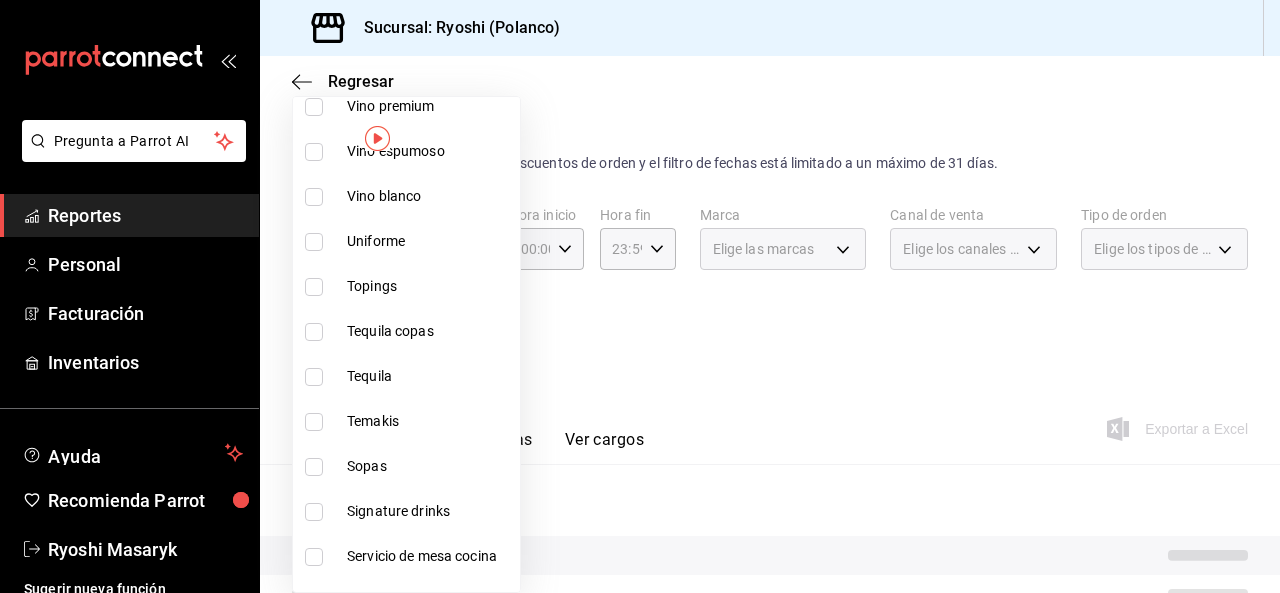 scroll, scrollTop: 1008, scrollLeft: 0, axis: vertical 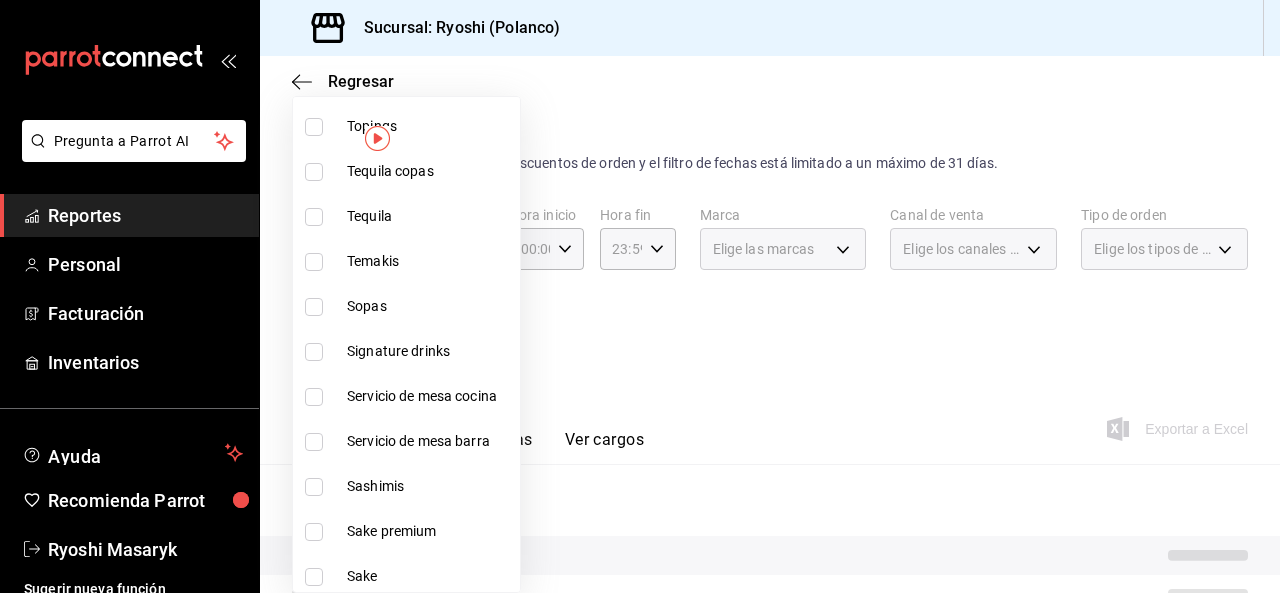 click at bounding box center (314, 352) 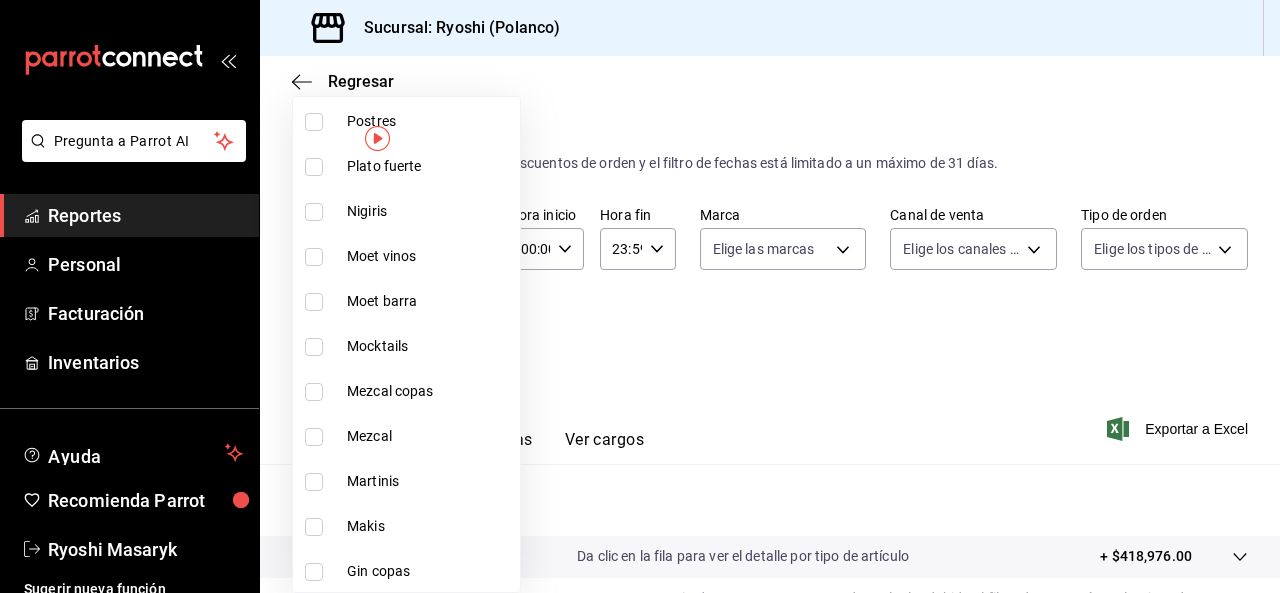scroll, scrollTop: 1689, scrollLeft: 0, axis: vertical 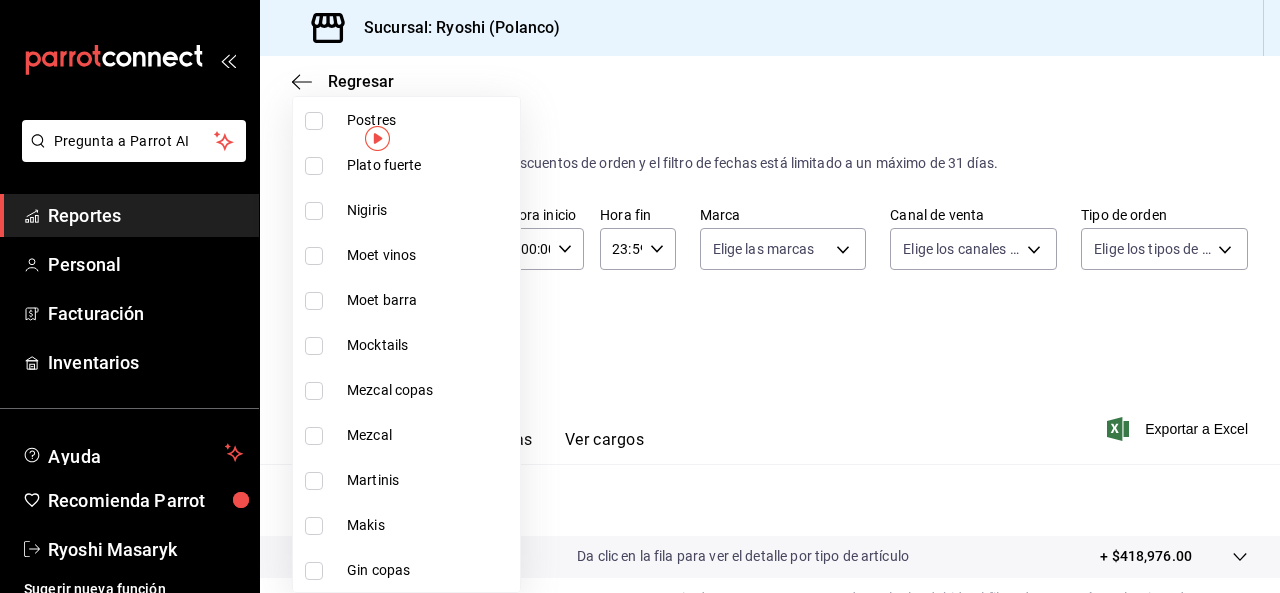 click at bounding box center (314, 481) 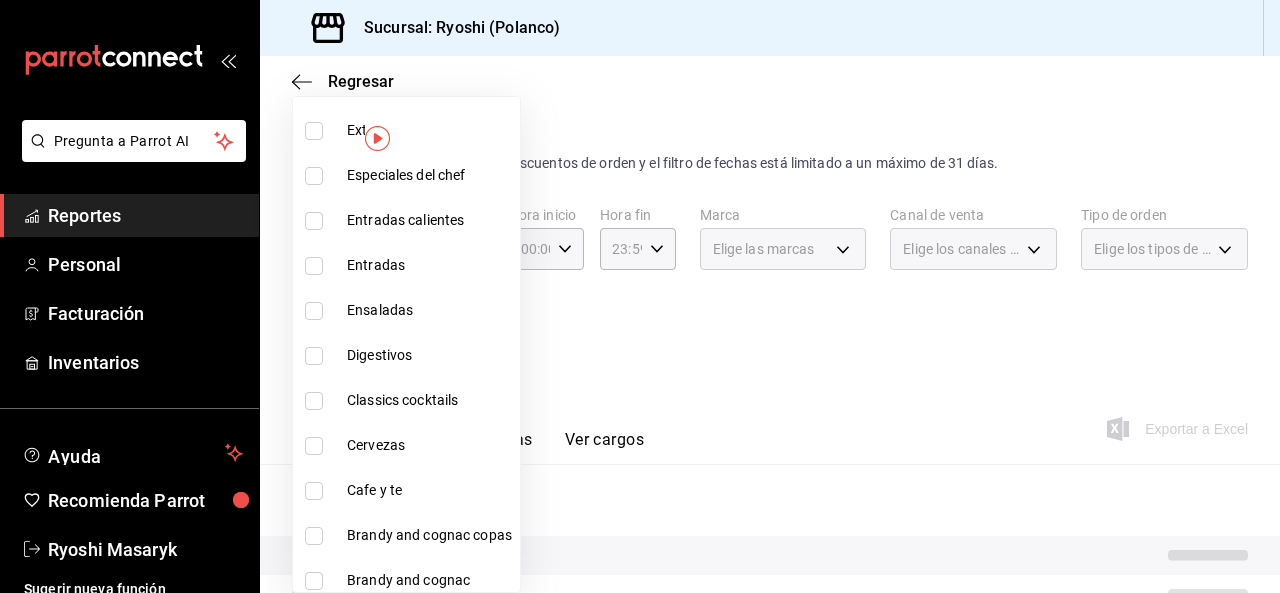scroll, scrollTop: 2318, scrollLeft: 0, axis: vertical 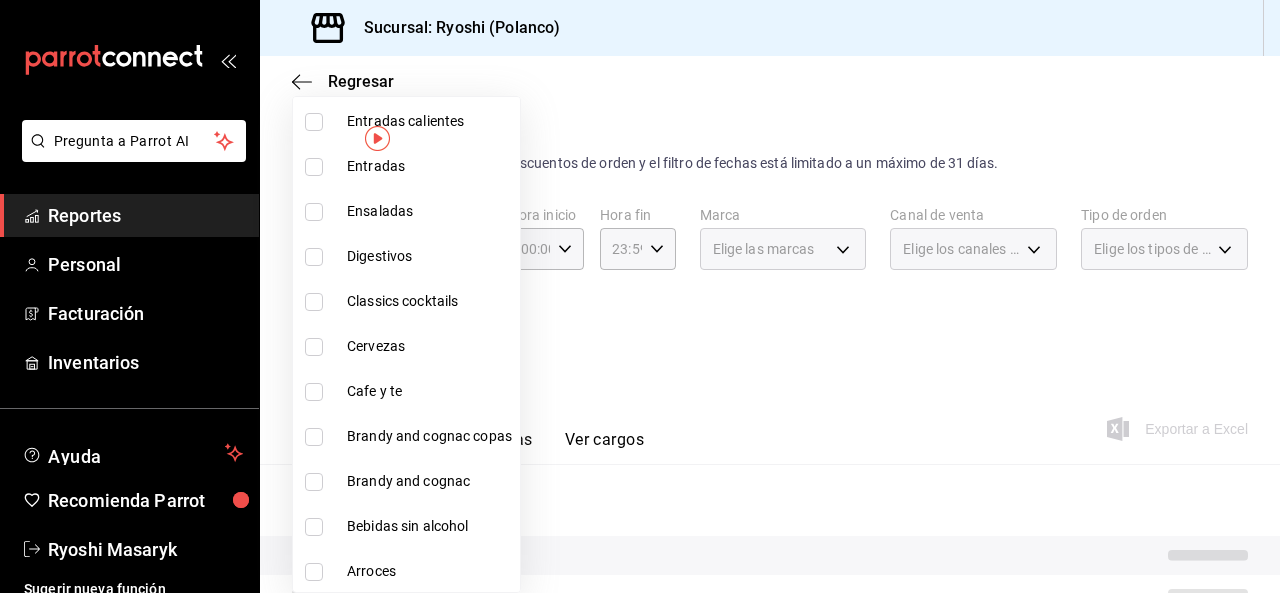 click at bounding box center (314, 302) 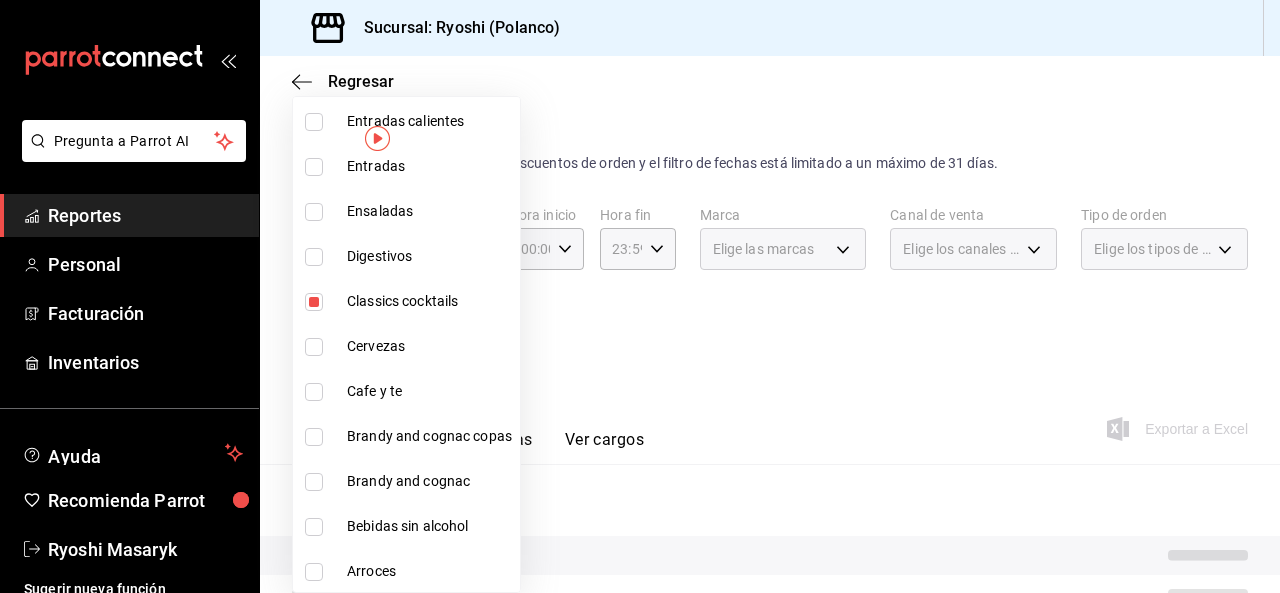 click at bounding box center (640, 296) 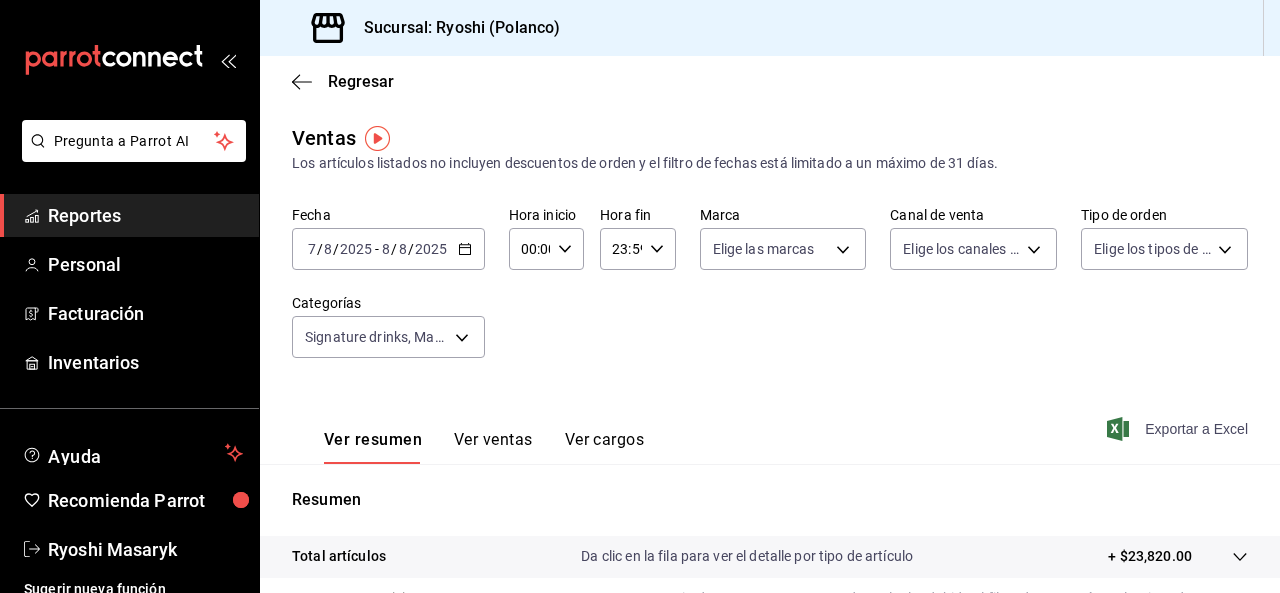 click on "Exportar a Excel" at bounding box center [1179, 429] 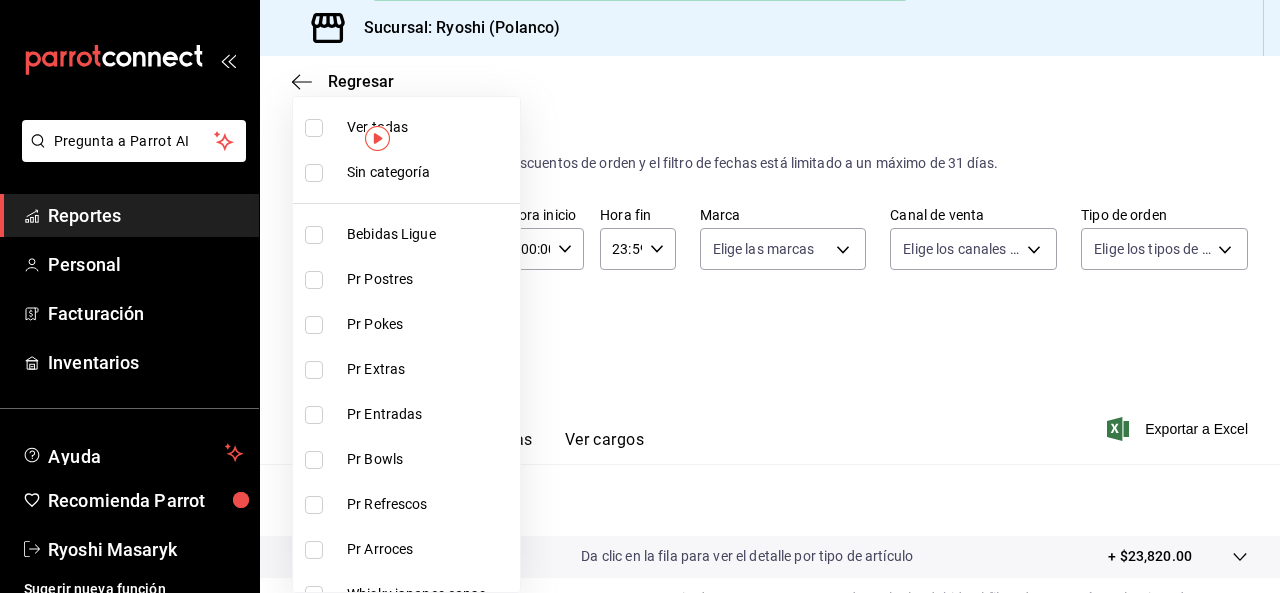 click on "Pregunta a Parrot AI Reportes   Personal   Facturación   Inventarios   Ayuda Recomienda Parrot   Ryoshi Masaryk   Sugerir nueva función   Sucursal: Ryoshi (Polanco) Regresar Ventas Los artículos listados no incluyen descuentos de orden y el filtro de fechas está limitado a un máximo de 31 días. Fecha 2025-08-07 7 / 8 / 2025 - 2025-08-08 8 / 8 / 2025 Hora inicio 00:00 Hora inicio Hora fin 23:59 Hora fin Marca Elige las marcas Canal de venta Elige los canales de venta Tipo de orden Elige los tipos de orden Categorías Signature drinks, Martinis, Classics cocktails 9eeca69c-35bd-4589-a9e8-7ae1e230e2a6,34a4e1c9-844d-4a5b-903c-7feea8a8849e,8c69b2d8-5013-41a0-9445-0e33ff9d5e3b Ver resumen Ver ventas Ver cargos Exportar a Excel Resumen Total artículos Da clic en la fila para ver el detalle por tipo de artículo + $23,820.00 Cargos por servicio  Sin datos por que no se pueden calcular debido al filtro de categorías seleccionado Venta bruta = $23,820.00 Descuentos totales Certificados de regalo Venta total" at bounding box center [640, 296] 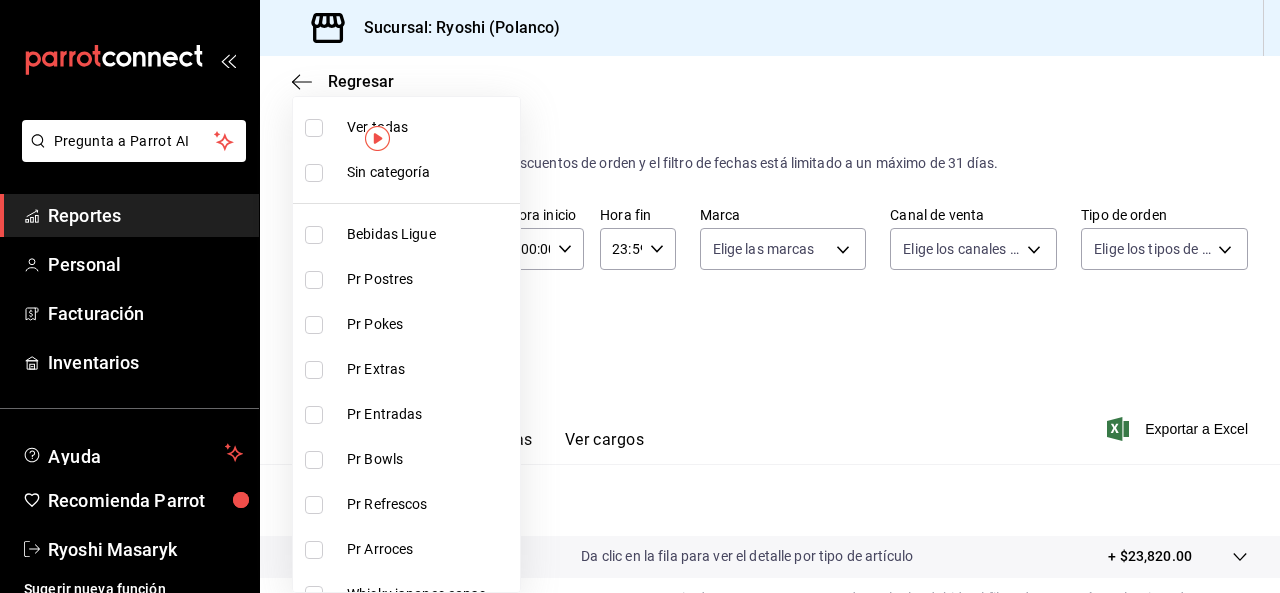 click on "Ver todas" at bounding box center [406, 127] 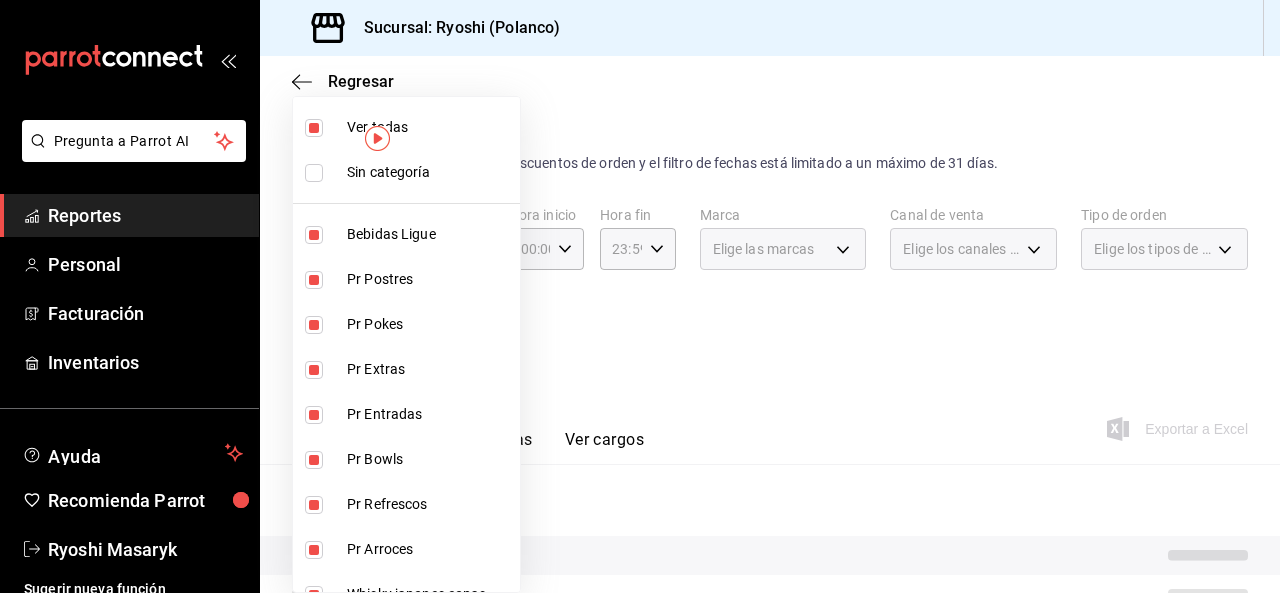 click on "Ver todas" at bounding box center [406, 127] 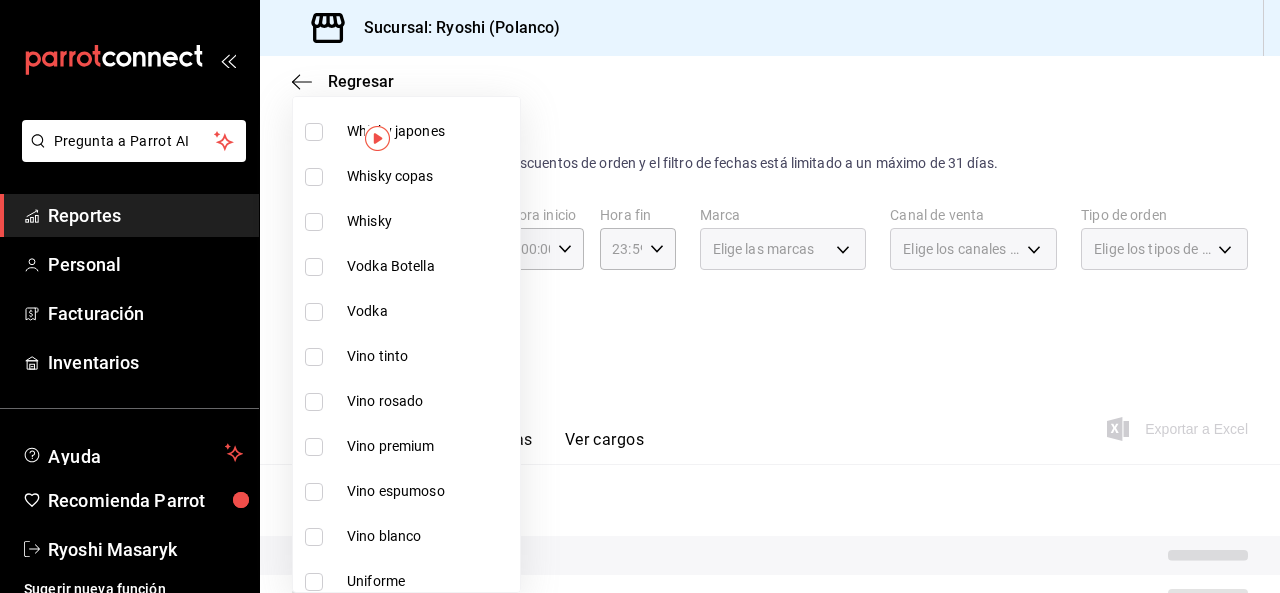 scroll, scrollTop: 600, scrollLeft: 0, axis: vertical 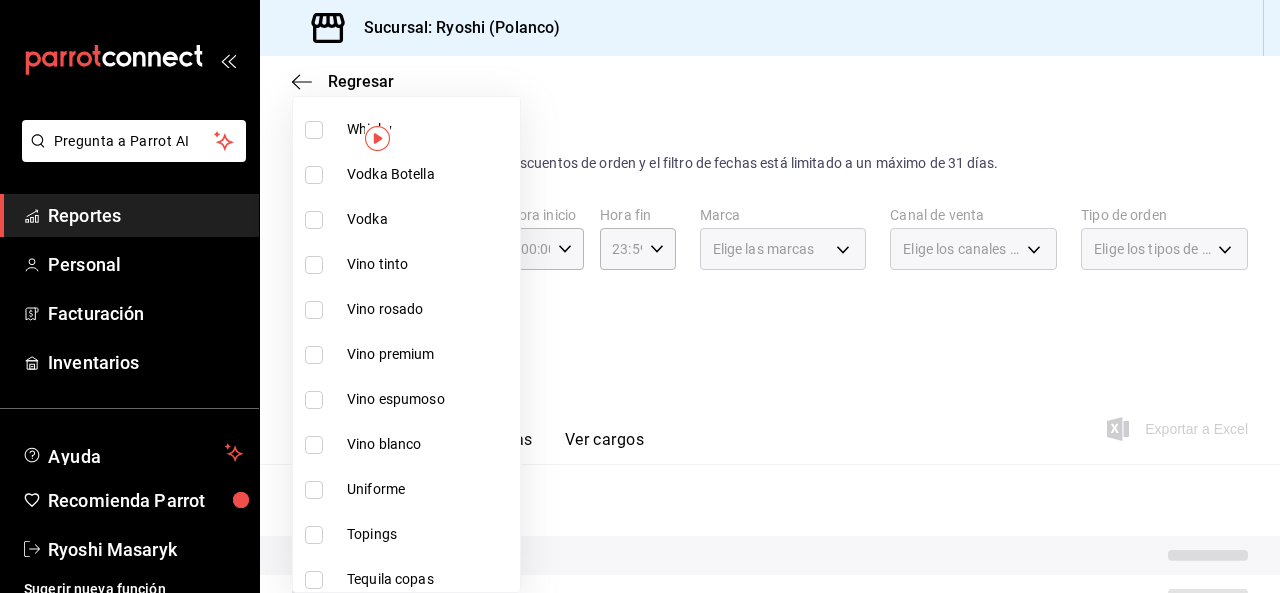 click at bounding box center (314, 310) 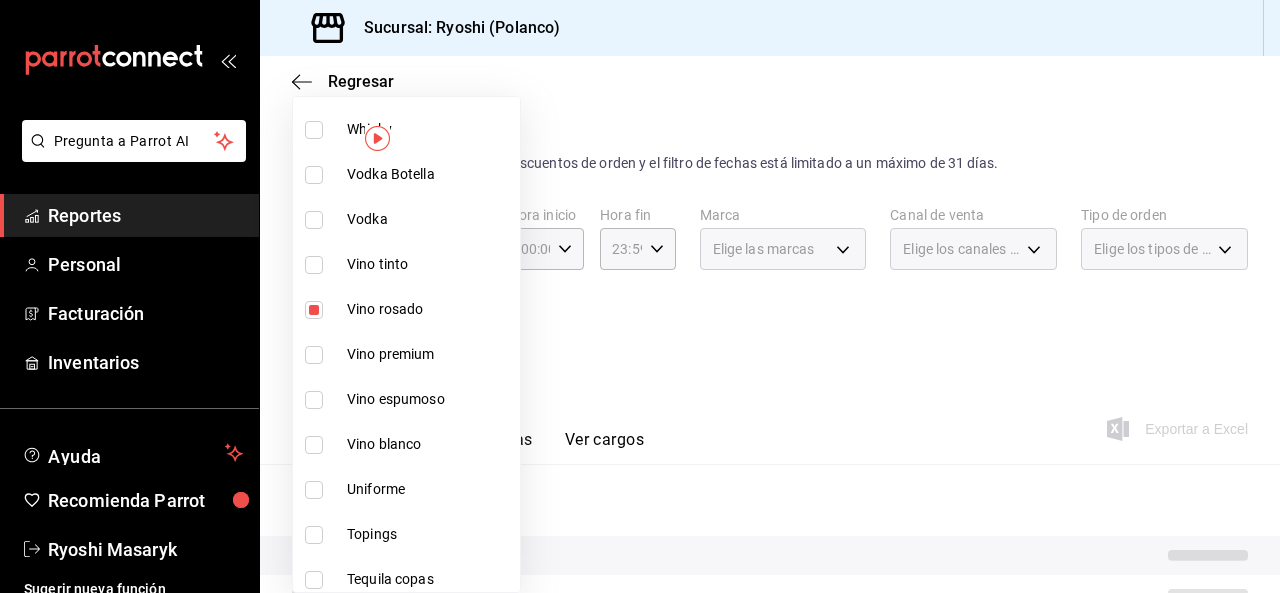 click at bounding box center [314, 355] 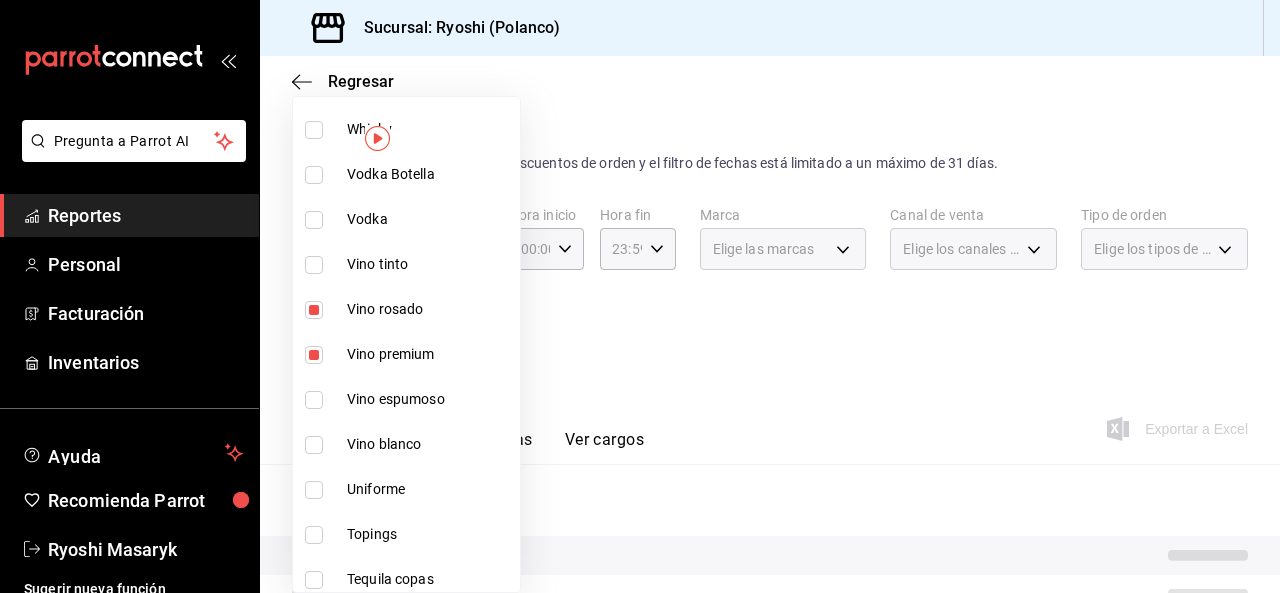 click at bounding box center [314, 400] 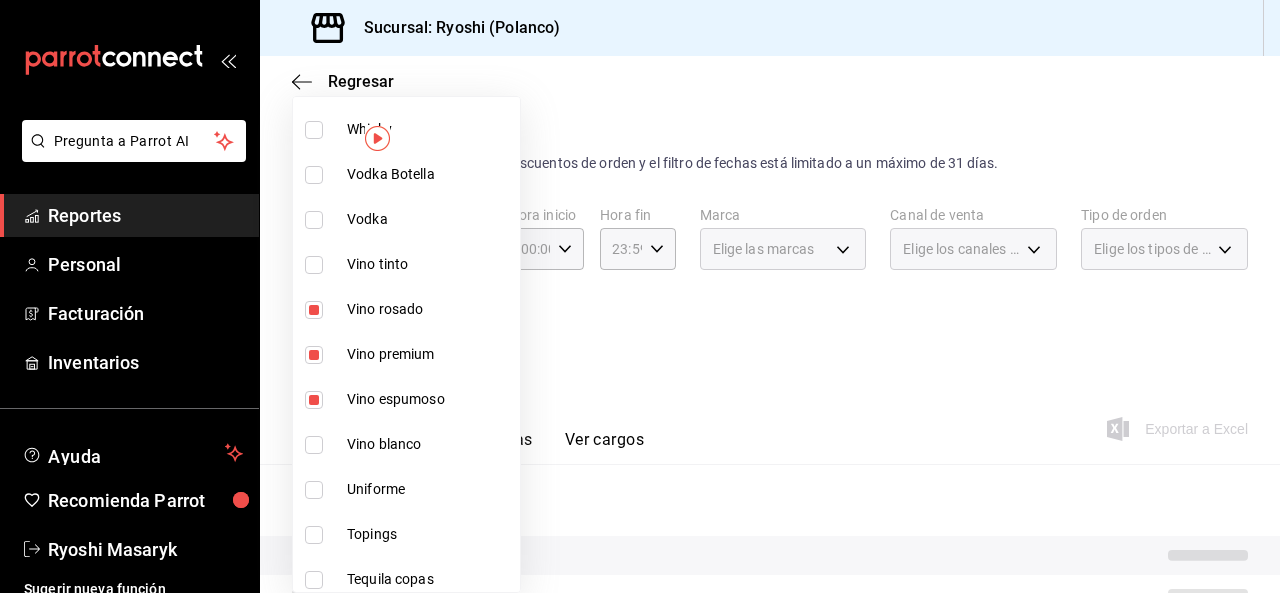 click at bounding box center [314, 445] 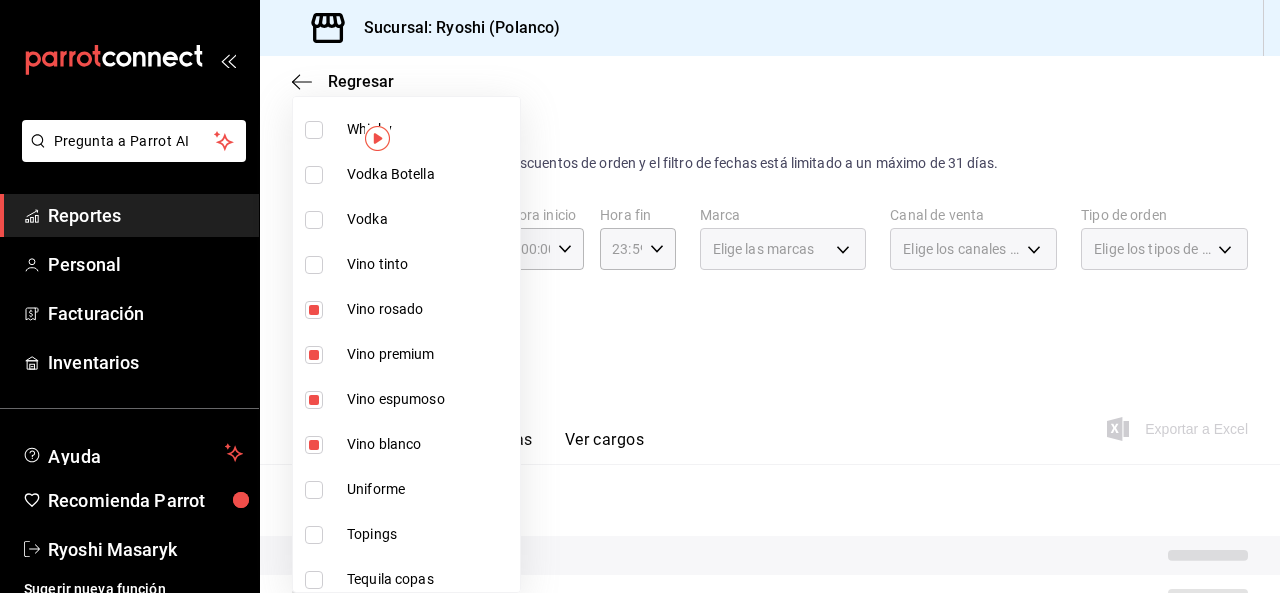 click at bounding box center [314, 265] 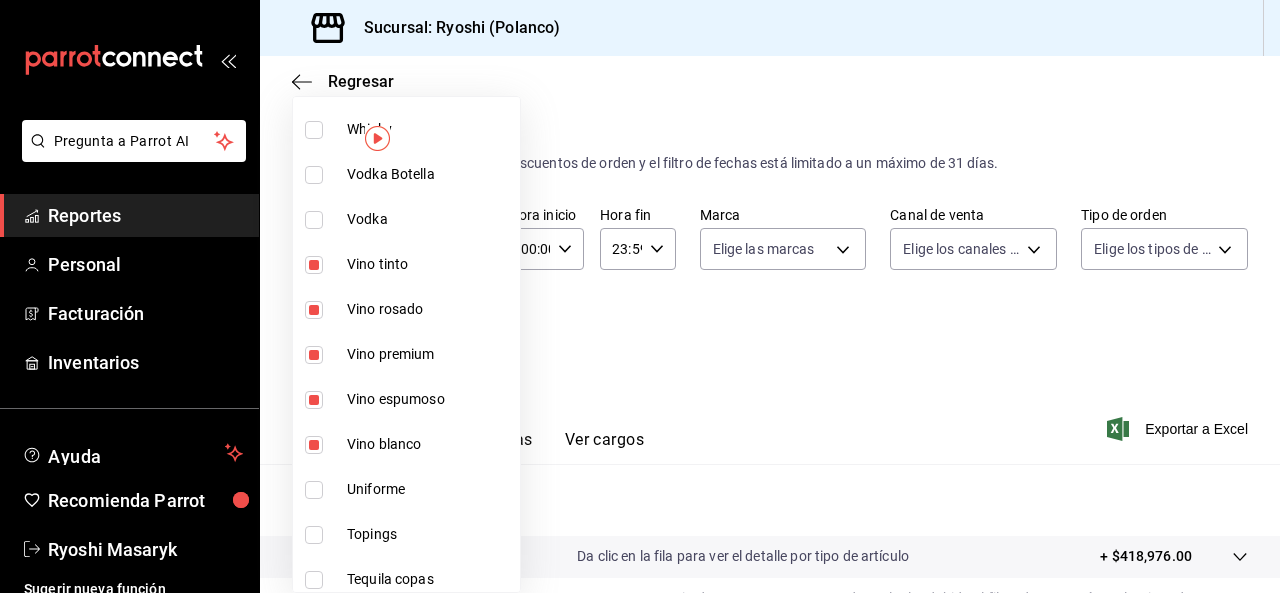 click at bounding box center [640, 296] 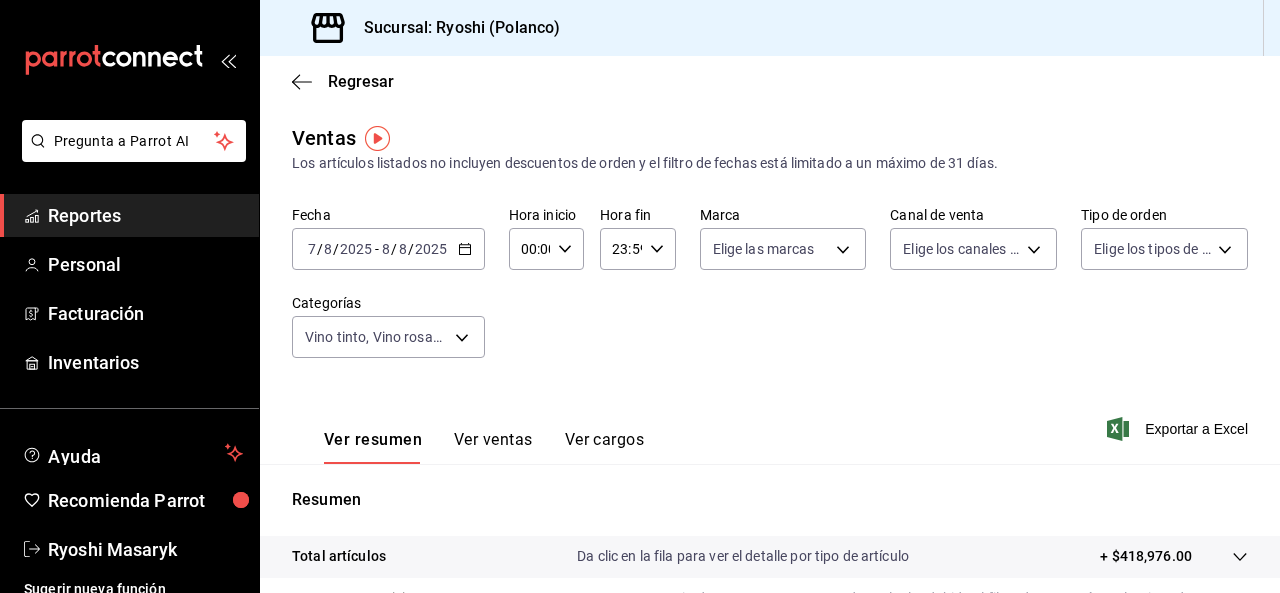 click on "Exportar a Excel" at bounding box center [1179, 429] 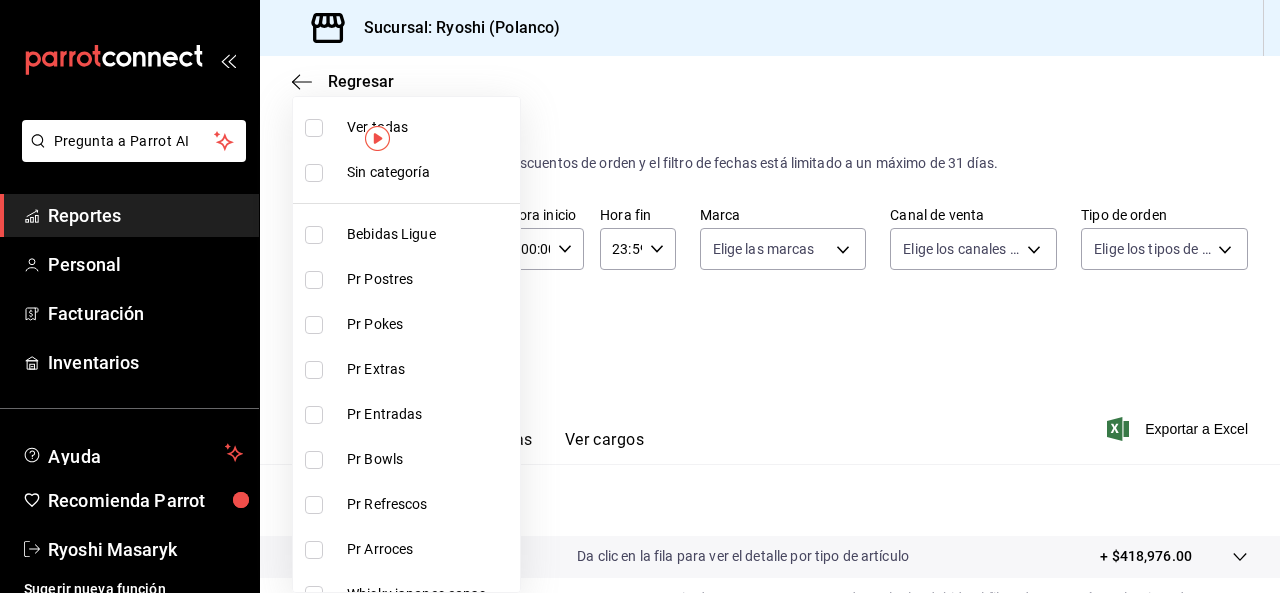 click on "Pregunta a Parrot AI Reportes   Personal   Facturación   Inventarios   Ayuda Recomienda Parrot   Ryoshi Masaryk   Sugerir nueva función   Sucursal: Ryoshi (Polanco) Regresar Ventas Los artículos listados no incluyen descuentos de orden y el filtro de fechas está limitado a un máximo de 31 días. Fecha 2025-08-07 7 / 8 / 2025 - 2025-08-08 8 / 8 / 2025 Hora inicio 00:00 Hora inicio Hora fin 23:59 Hora fin Marca Elige las marcas Canal de venta Elige los canales de venta Tipo de orden Elige los tipos de orden Categorías Vino tinto, Vino rosado, Vino premium, Vino espumoso, Vino blanco 47d610a0-d442-4f9b-9646-d2a82839042c,211b57f8-7eeb-4048-bb38-7972acf88ad0,91cdf865-dc5d-4431-a3c0-9f145c17bb66,4428f692-70de-4f58-b5b8-261e3c3e212a,9e45836e-5165-411d-b9a9-a93703cb00e4 Ver resumen Ver ventas Ver cargos Exportar a Excel Resumen Total artículos Da clic en la fila para ver el detalle por tipo de artículo + $418,976.00 Cargos por servicio Venta bruta = $418,976.00 Descuentos totales Certificados de regalo" at bounding box center [640, 296] 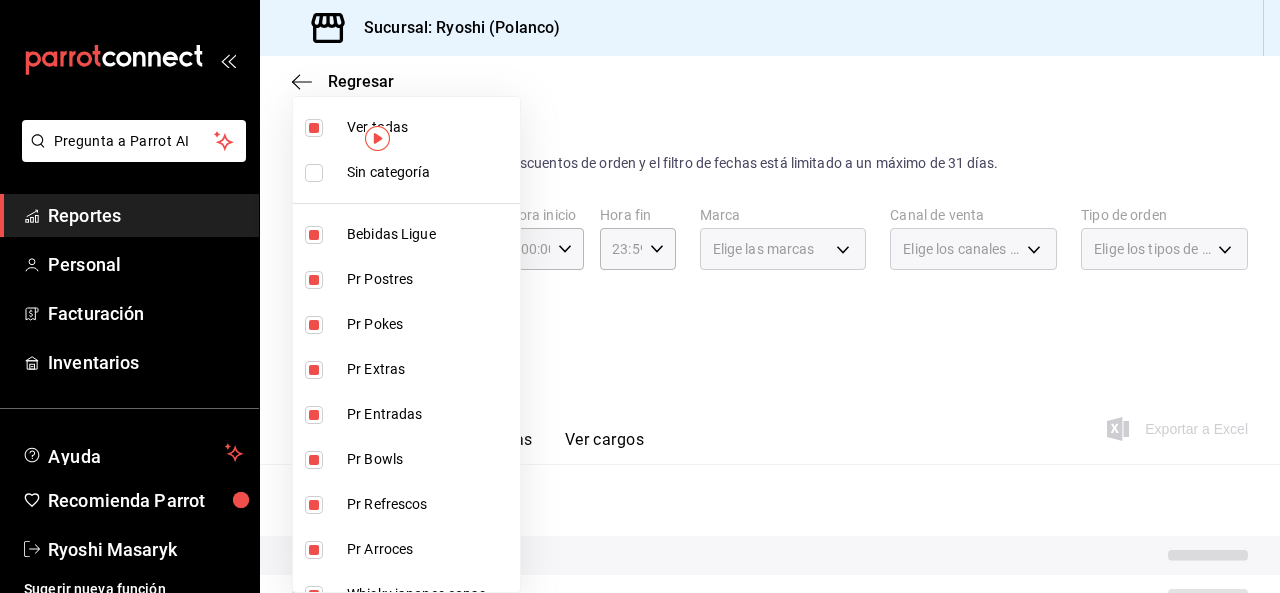 click at bounding box center (314, 128) 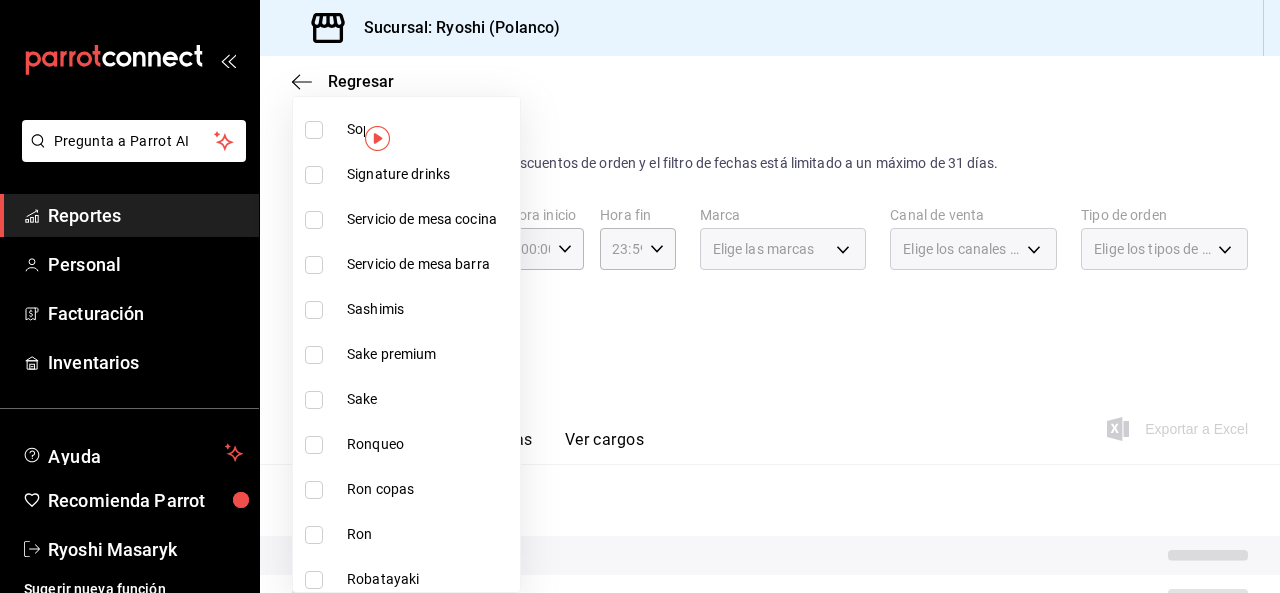 scroll, scrollTop: 1187, scrollLeft: 0, axis: vertical 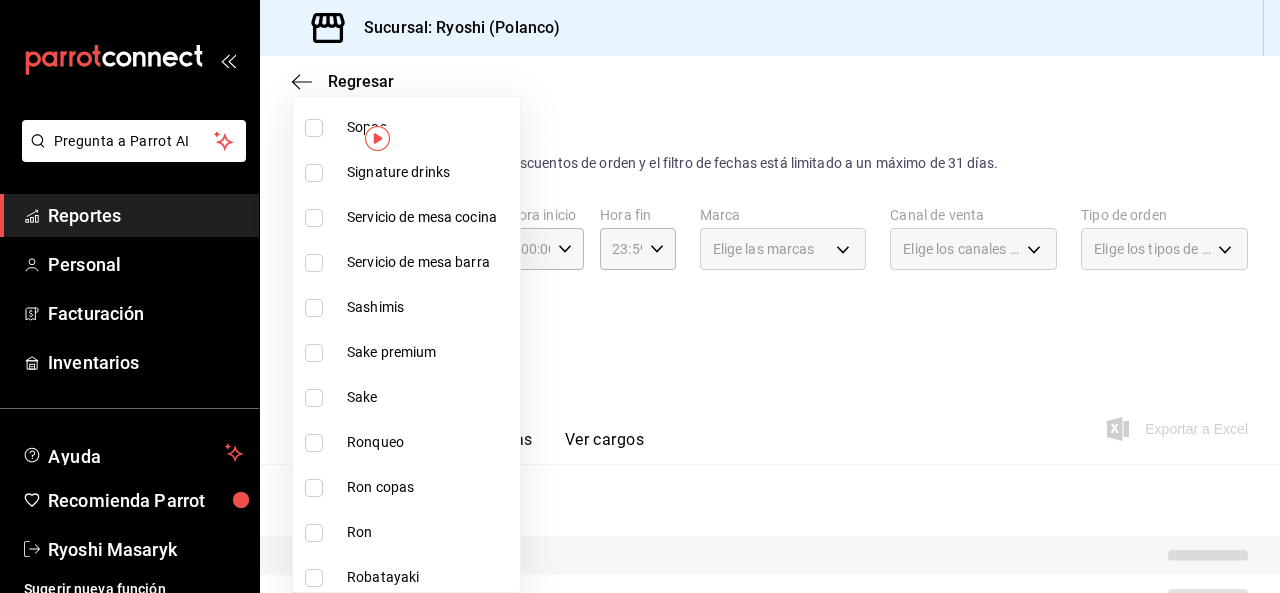 click at bounding box center [314, 398] 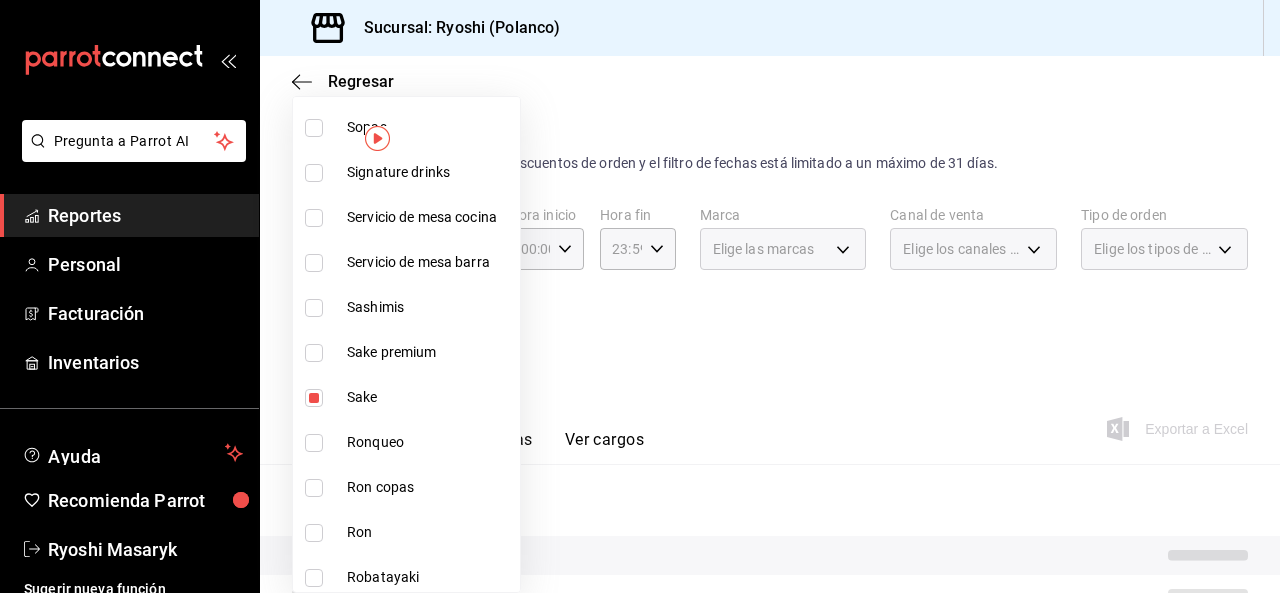 click at bounding box center (314, 353) 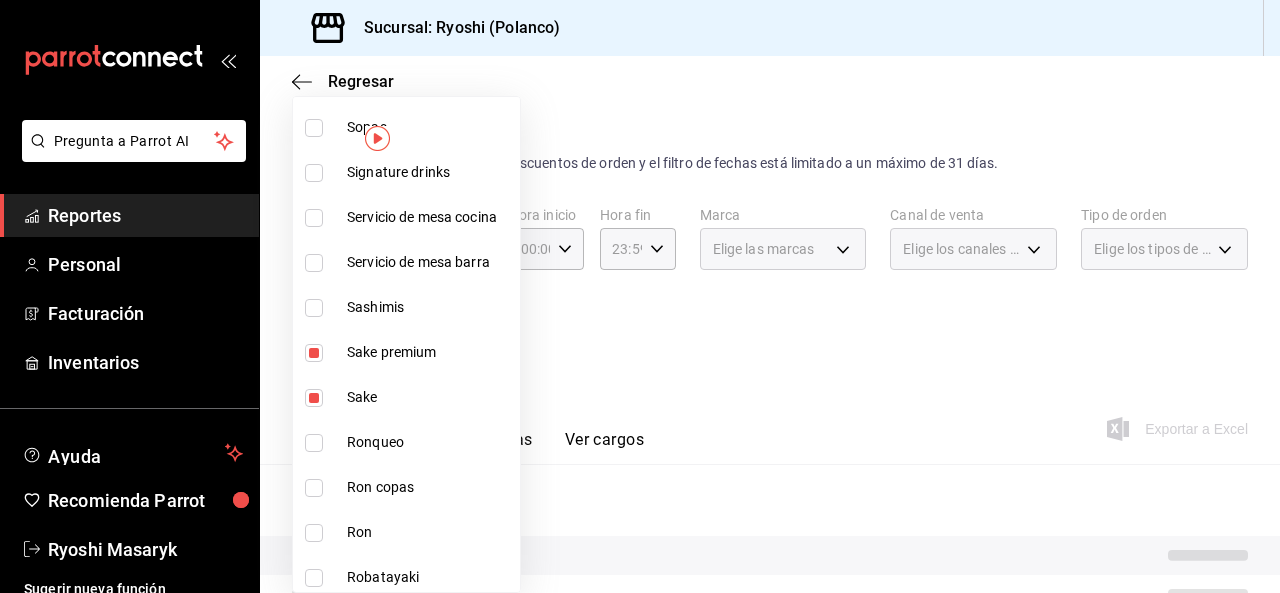 click at bounding box center [640, 296] 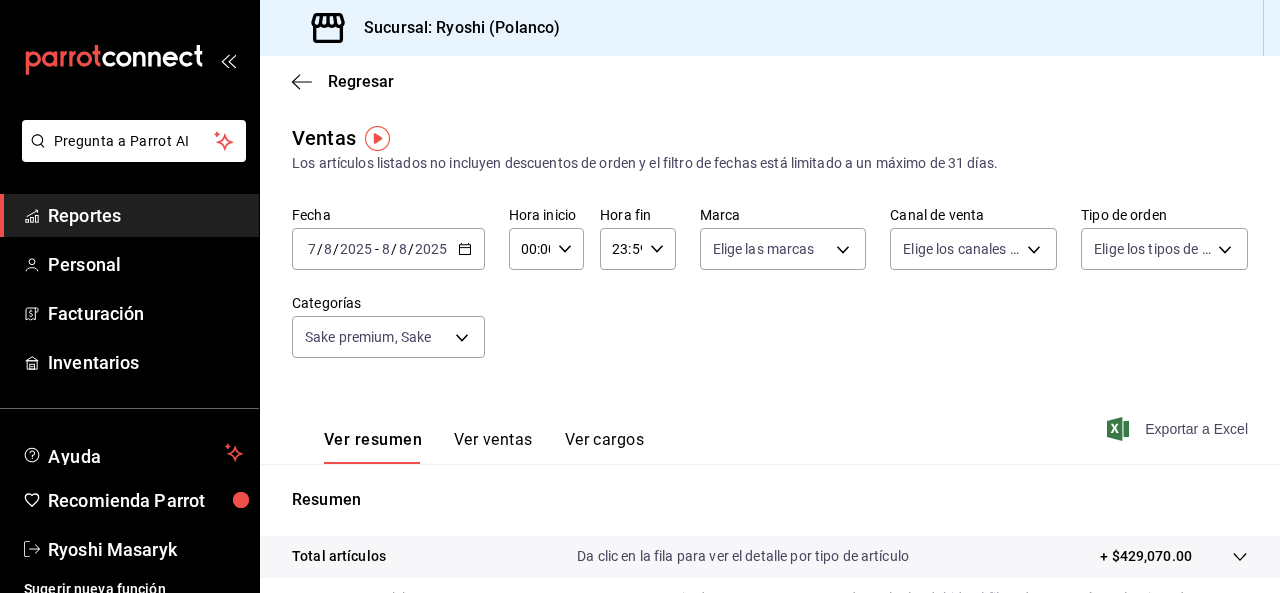 click on "Exportar a Excel" at bounding box center (1179, 429) 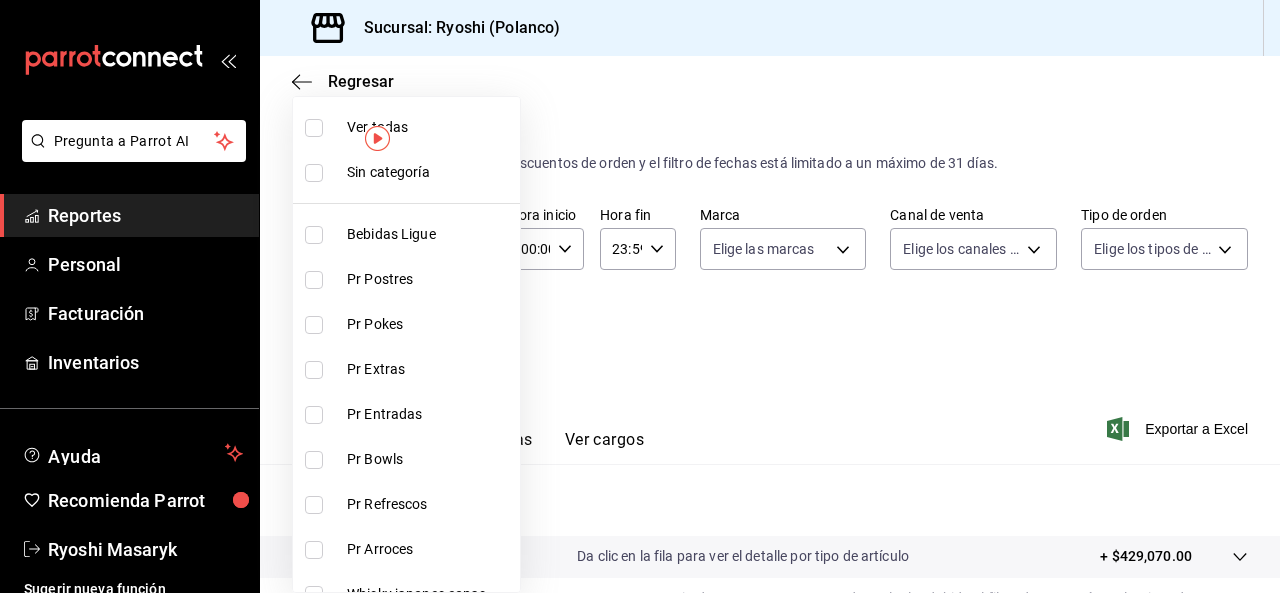 click on "Pregunta a Parrot AI Reportes   Personal   Facturación   Inventarios   Ayuda Recomienda Parrot   Ryoshi Masaryk   Sugerir nueva función   Sucursal: Ryoshi (Polanco) Regresar Ventas Los artículos listados no incluyen descuentos de orden y el filtro de fechas está limitado a un máximo de 31 días. Fecha 2025-08-07 7 / 8 / 2025 - 2025-08-08 8 / 8 / 2025 Hora inicio 00:00 Hora inicio Hora fin 23:59 Hora fin Marca Elige las marcas Canal de venta Elige los canales de venta Tipo de orden Elige los tipos de orden Categorías Sake premium, Sake 1d493c56-9e8a-41bc-8b21-c30132ae2fd2,4dc88bab-a57b-40d4-938a-f2d8c146497d Ver resumen Ver ventas Ver cargos Exportar a Excel Resumen Total artículos Da clic en la fila para ver el detalle por tipo de artículo + $429,070.00 Cargos por servicio  Sin datos por que no se pueden calcular debido al filtro de categorías seleccionado Venta bruta = $429,070.00 Descuentos totales  Sin datos por que no se pueden calcular debido al filtro de categorías seleccionado Venta total" at bounding box center (640, 296) 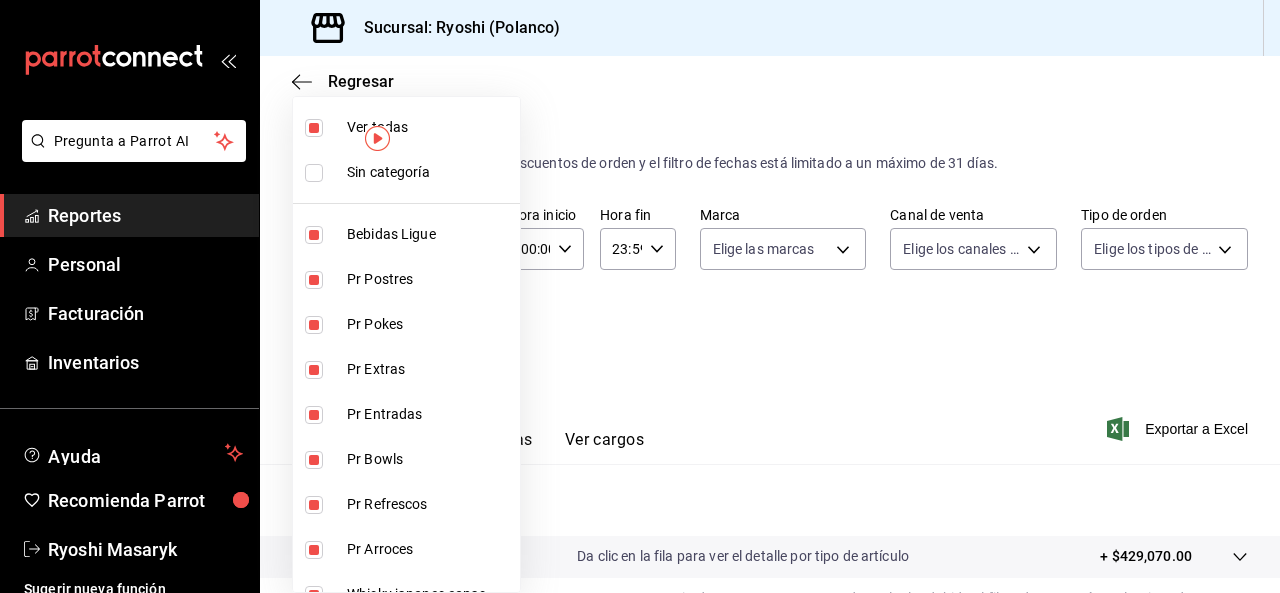 click at bounding box center [314, 128] 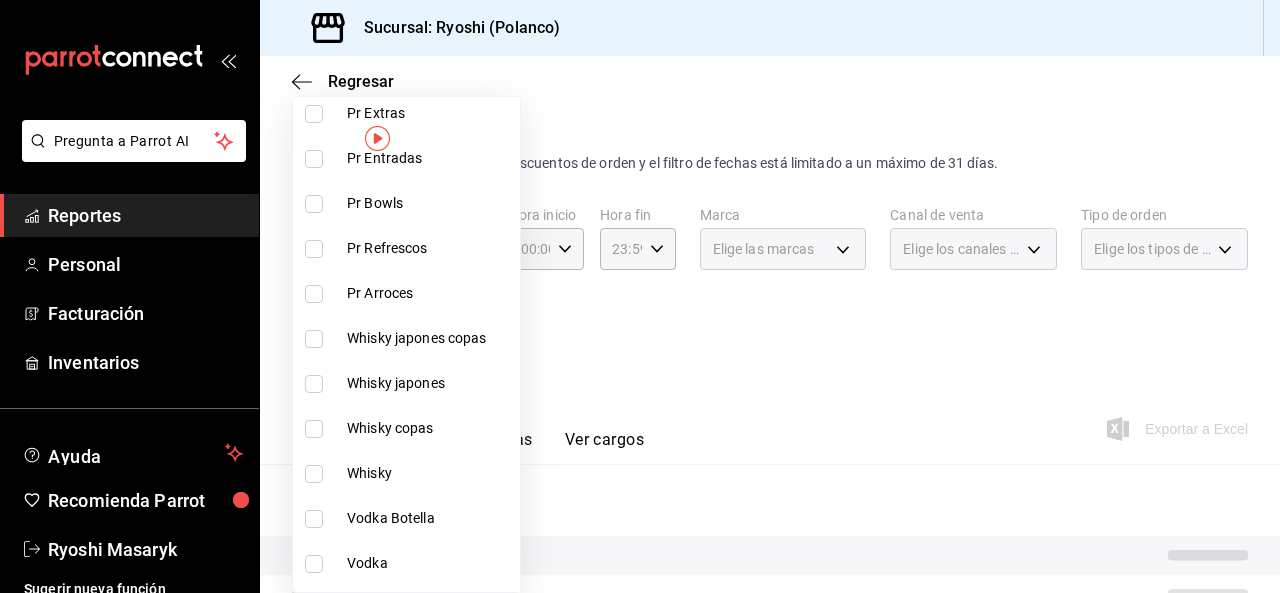 scroll, scrollTop: 257, scrollLeft: 0, axis: vertical 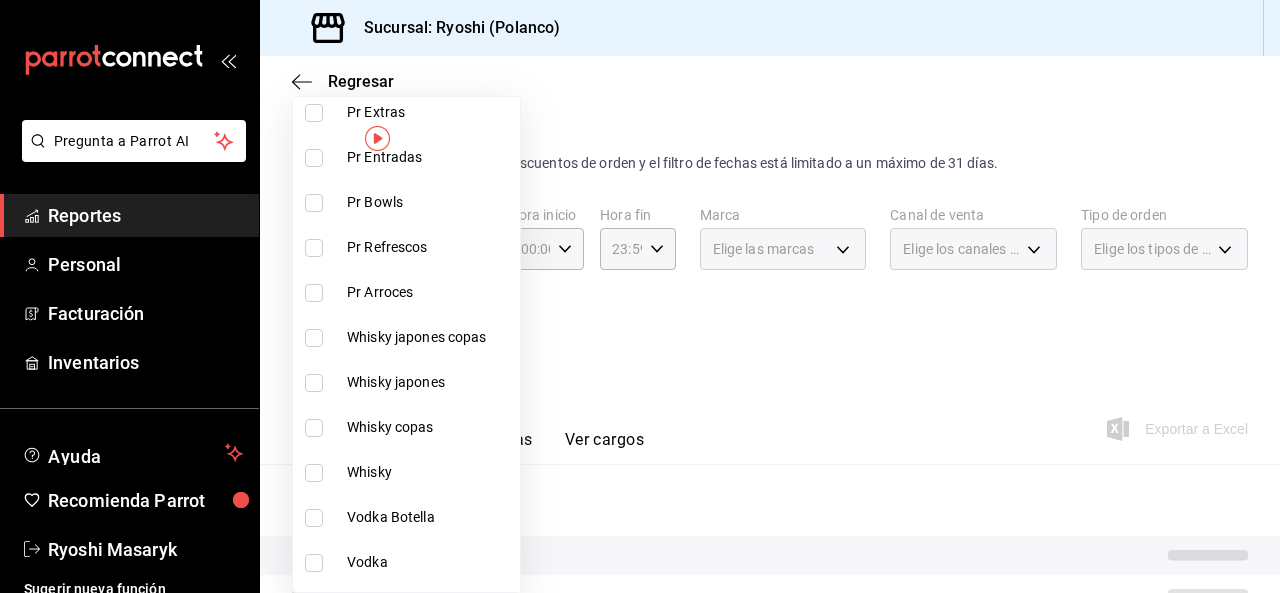click at bounding box center (314, 338) 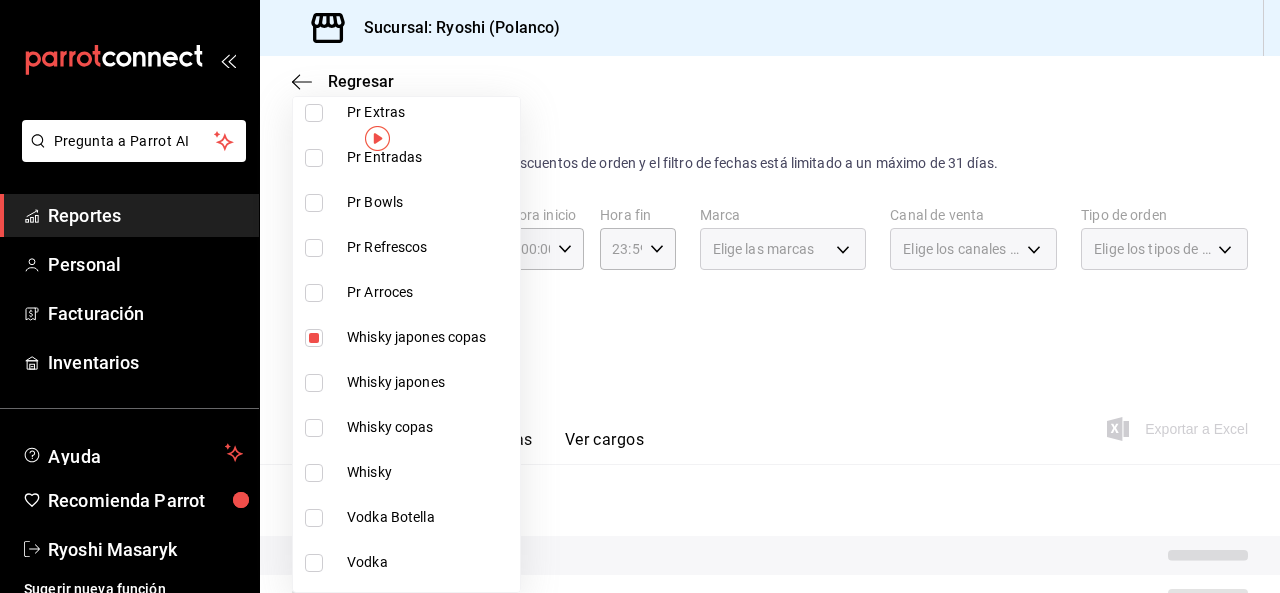click at bounding box center (314, 383) 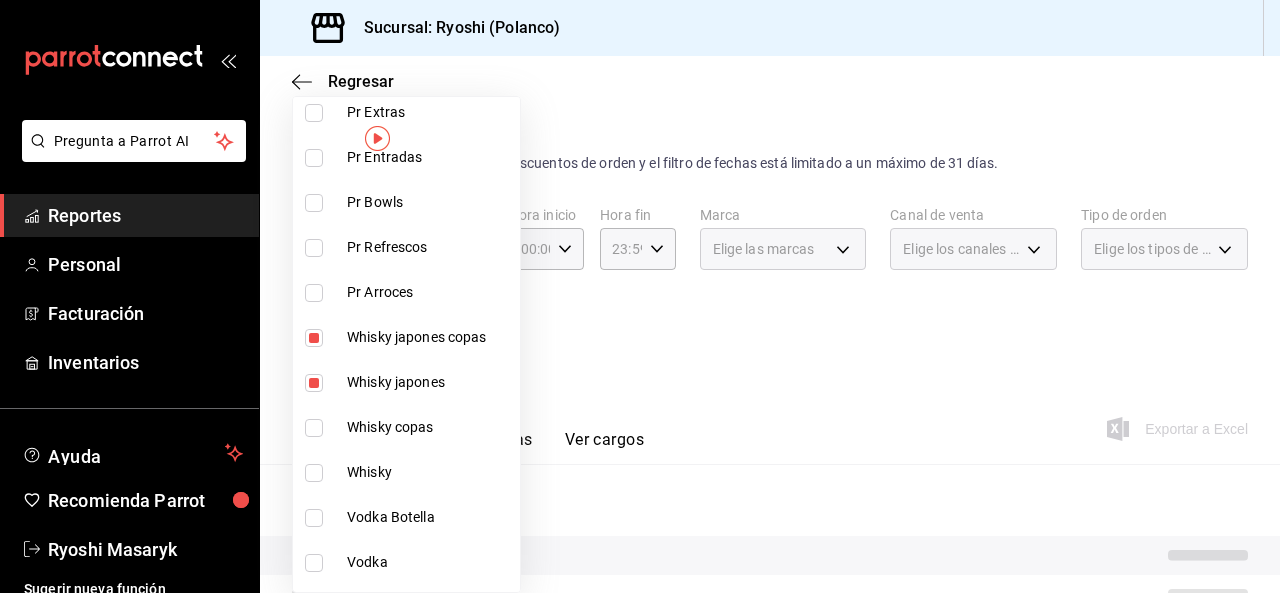 click at bounding box center [314, 428] 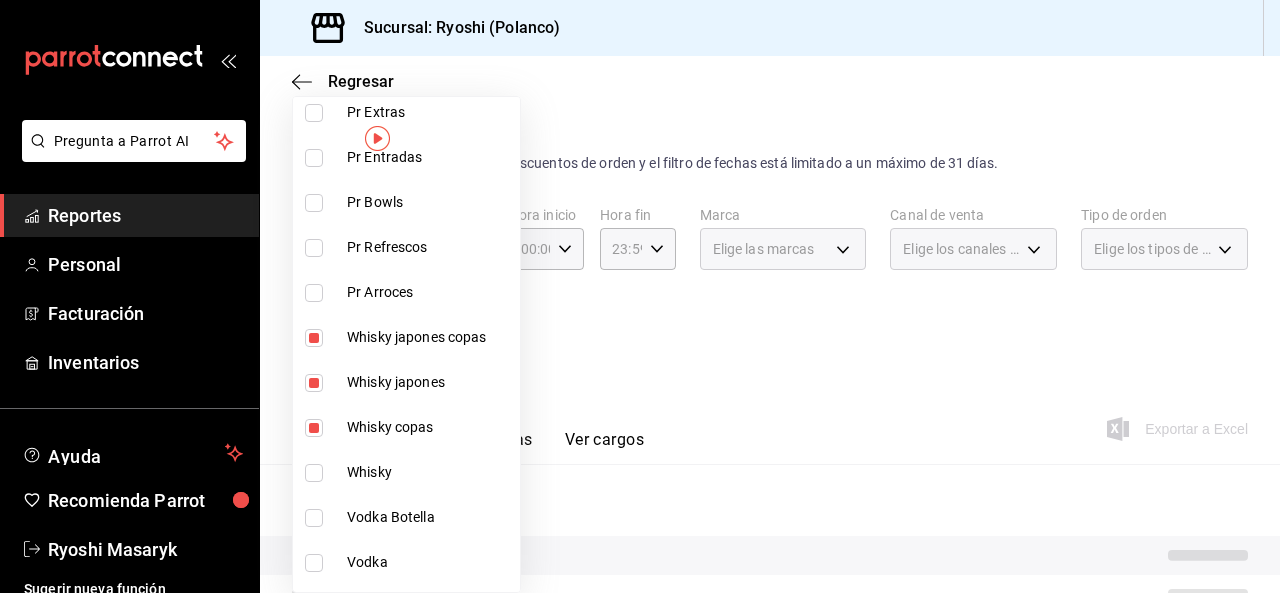 click at bounding box center (314, 473) 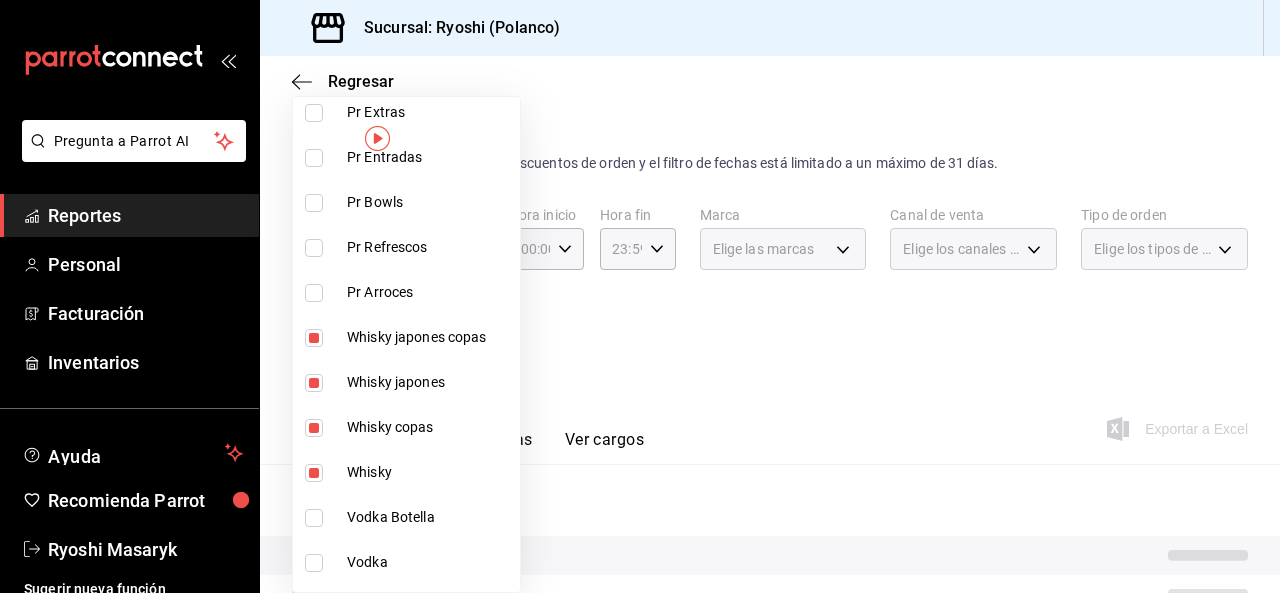 click at bounding box center [314, 518] 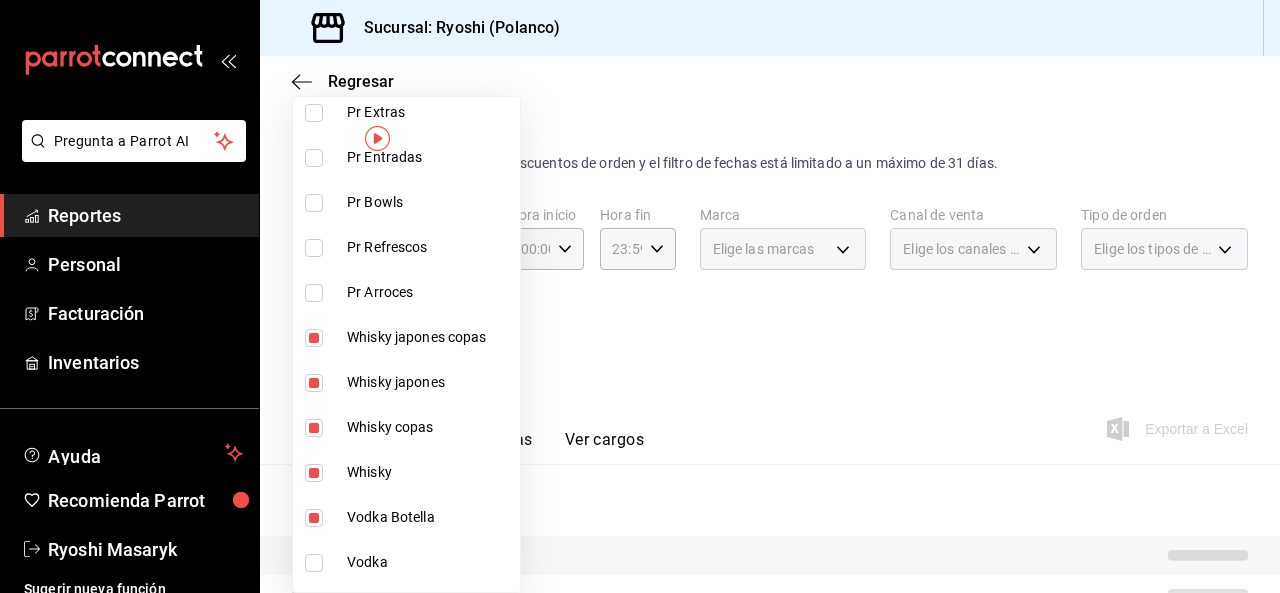 click at bounding box center (314, 563) 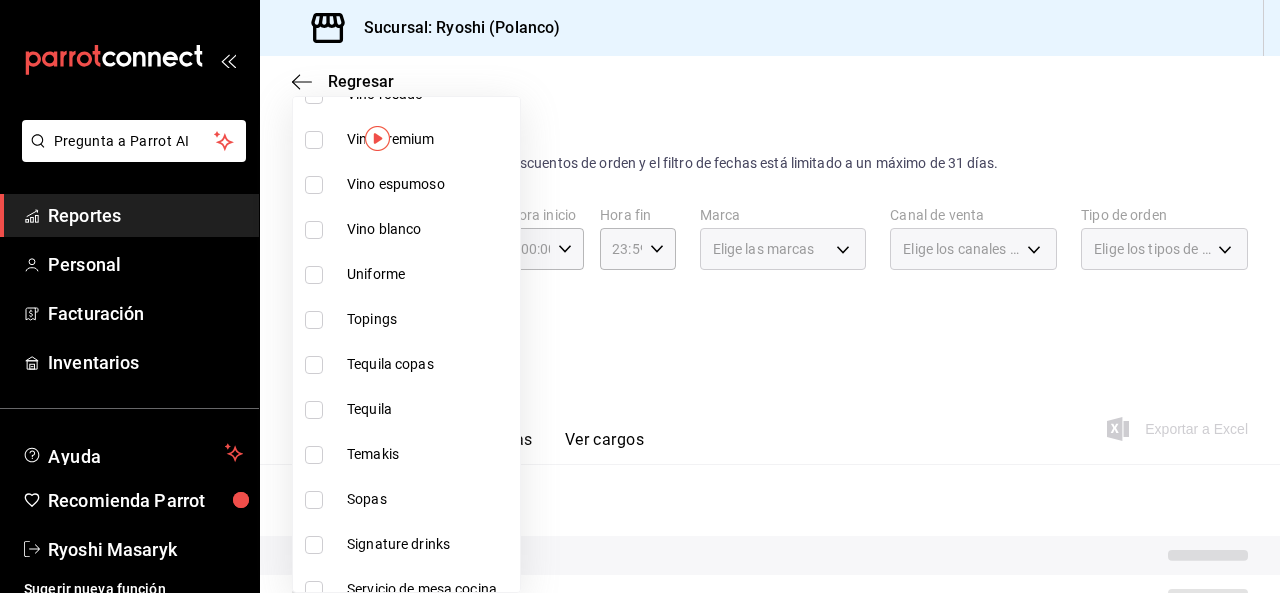 scroll, scrollTop: 823, scrollLeft: 0, axis: vertical 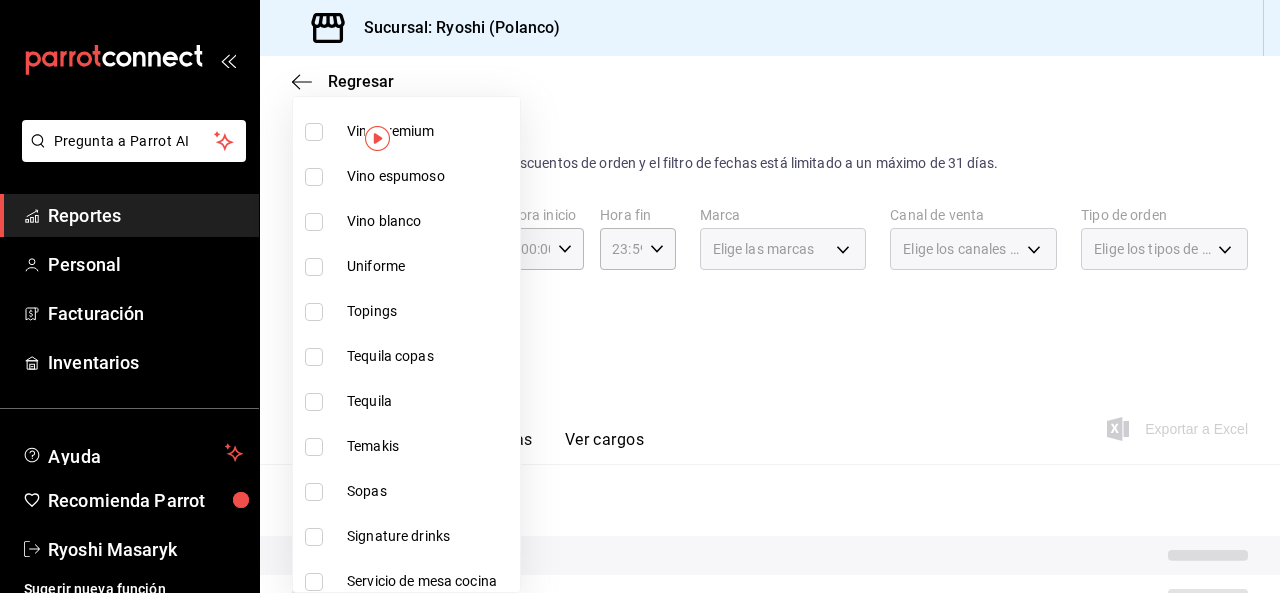 click at bounding box center [314, 357] 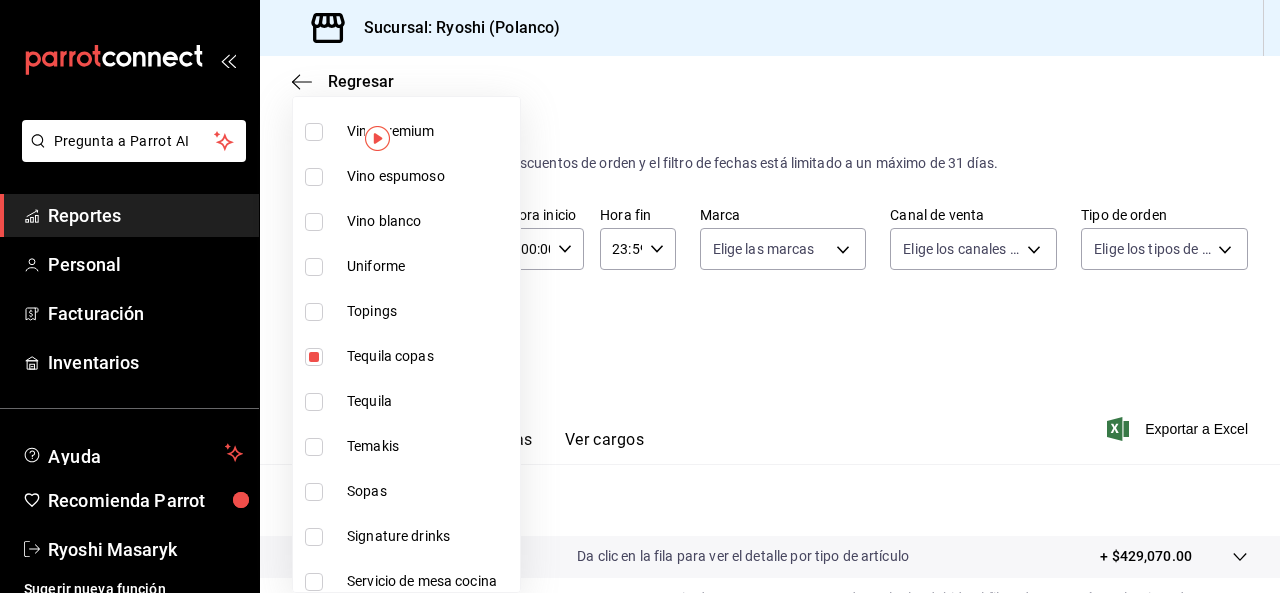 click at bounding box center (314, 402) 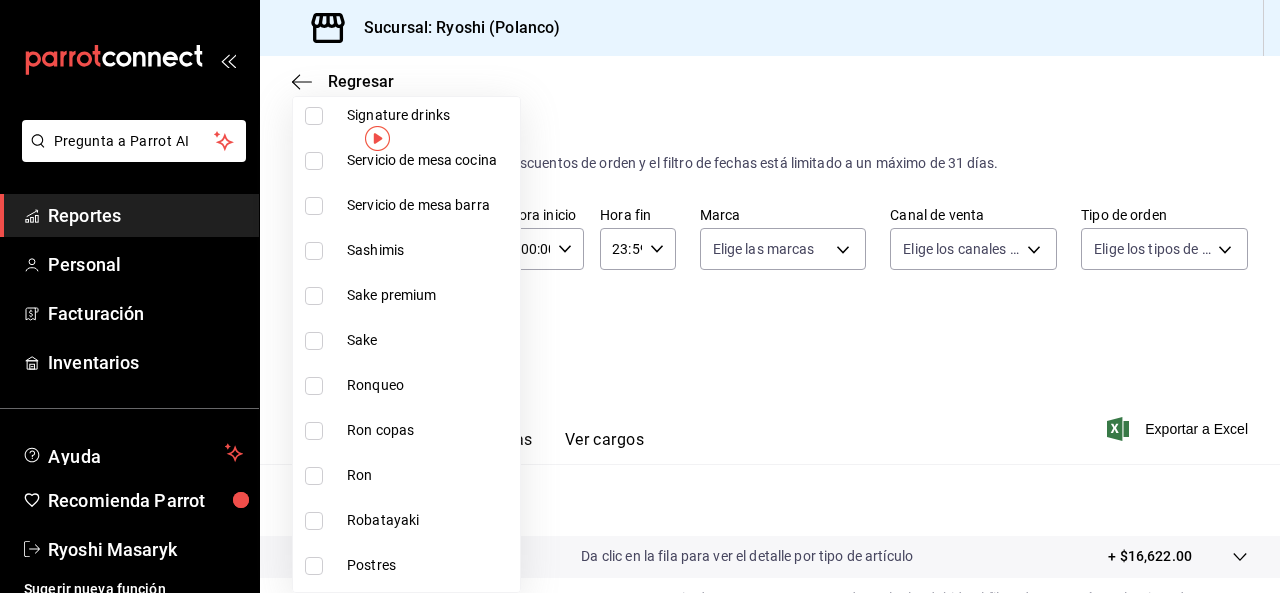 scroll, scrollTop: 1253, scrollLeft: 0, axis: vertical 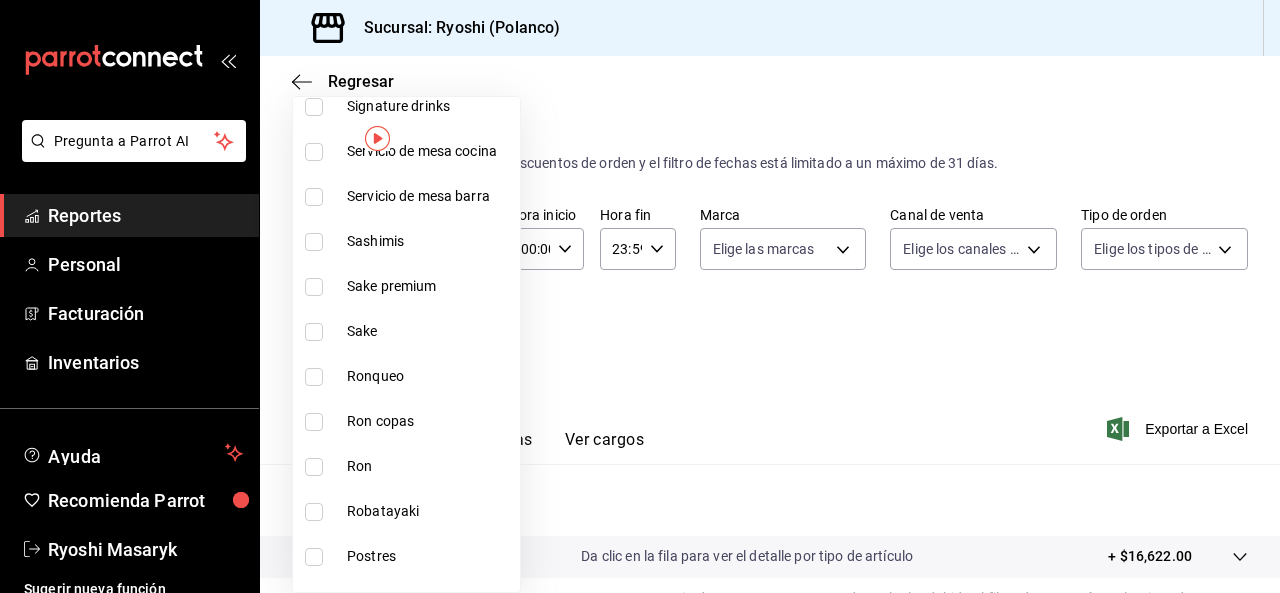 click at bounding box center (314, 422) 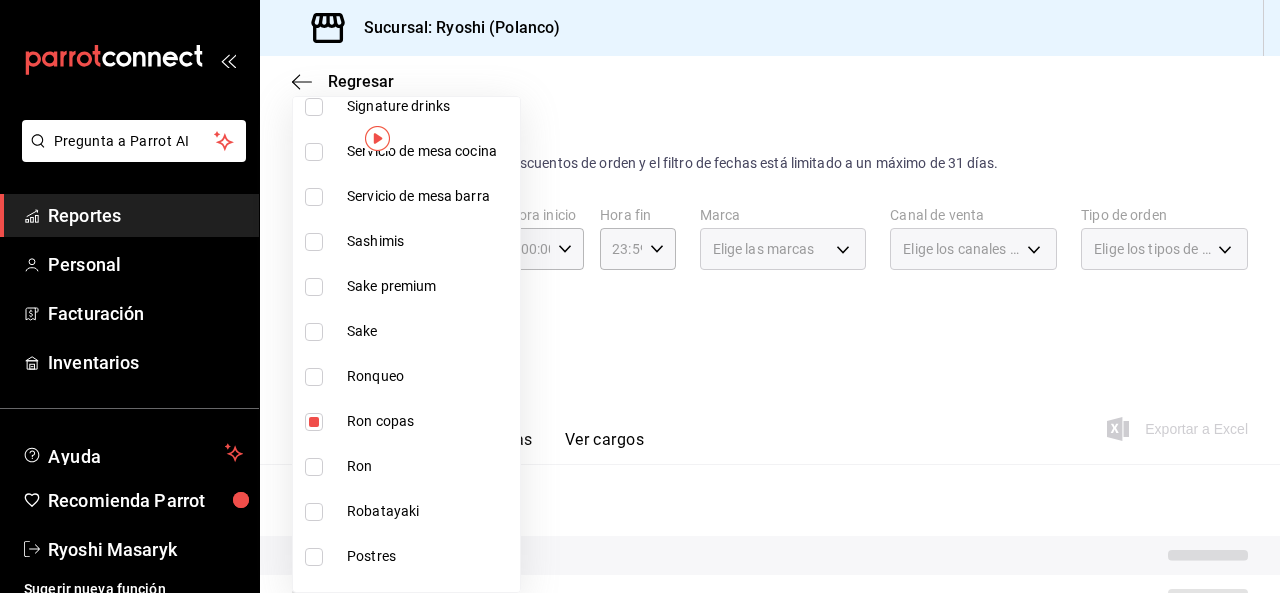 click at bounding box center (314, 467) 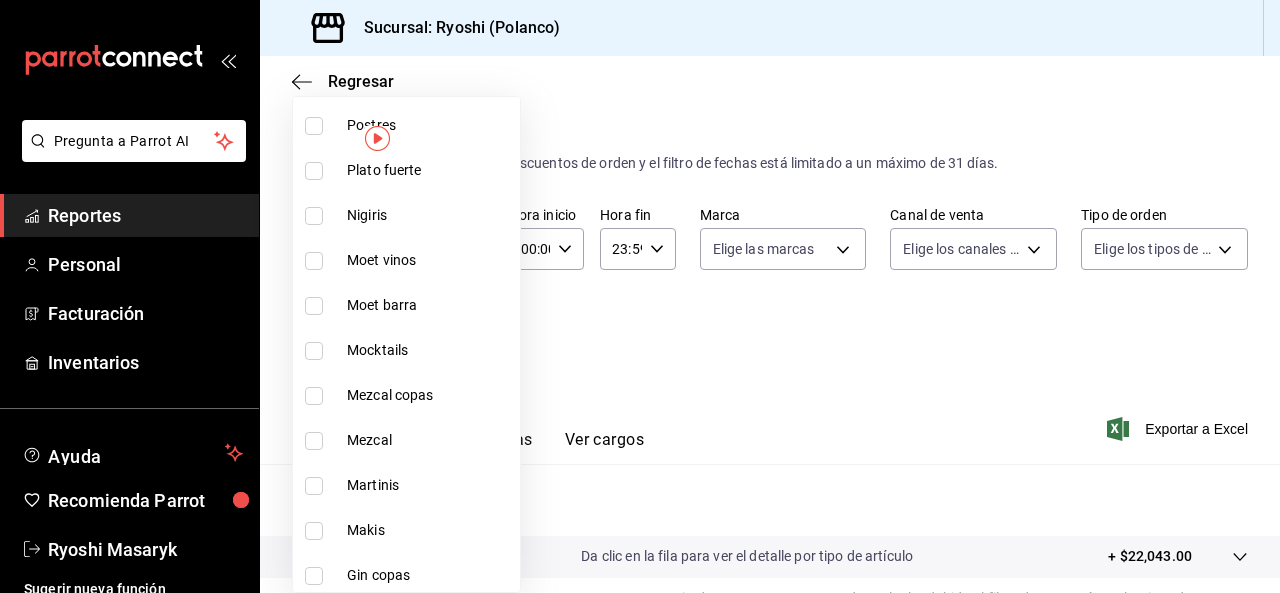 scroll, scrollTop: 1686, scrollLeft: 0, axis: vertical 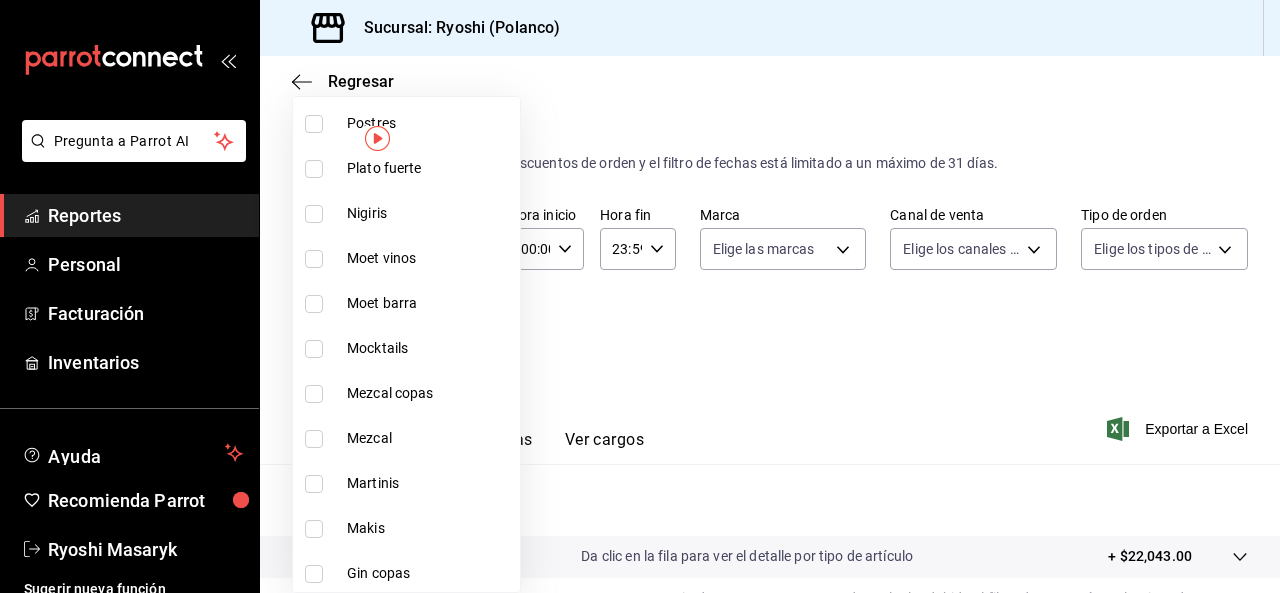 click at bounding box center (314, 394) 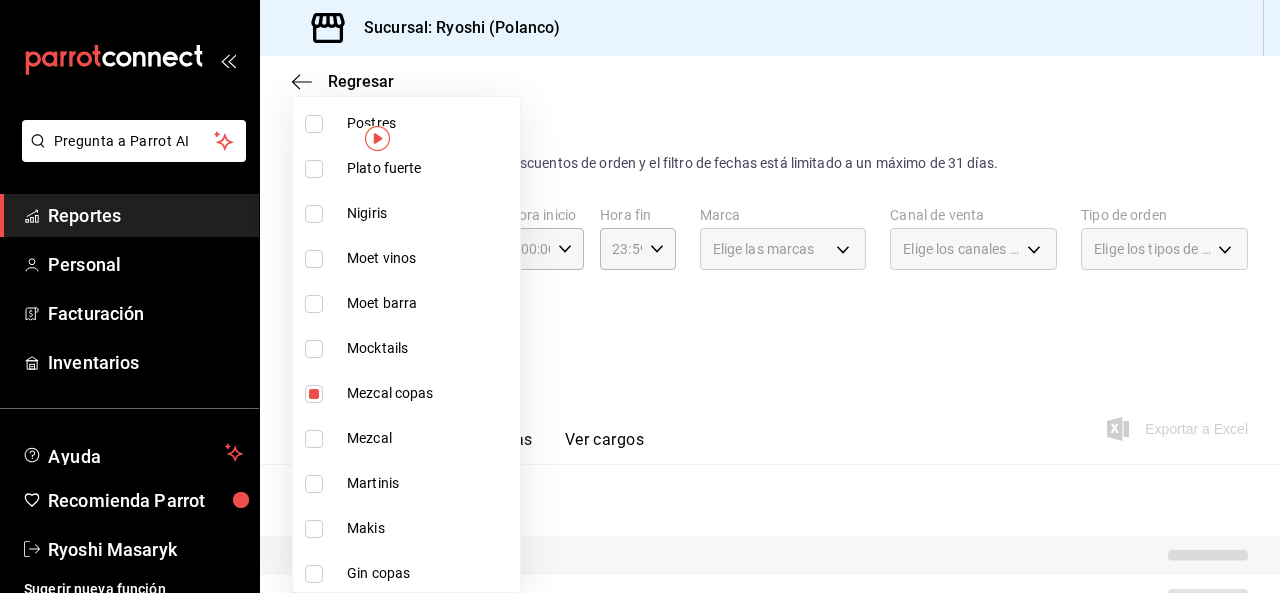click at bounding box center (314, 439) 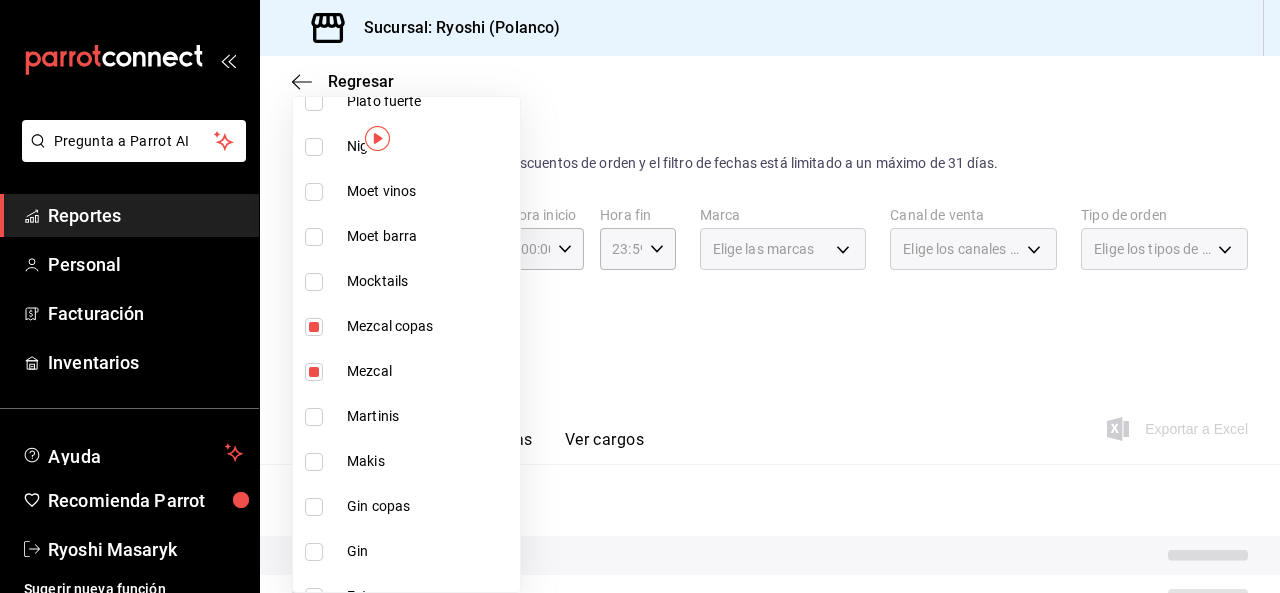 scroll, scrollTop: 1793, scrollLeft: 0, axis: vertical 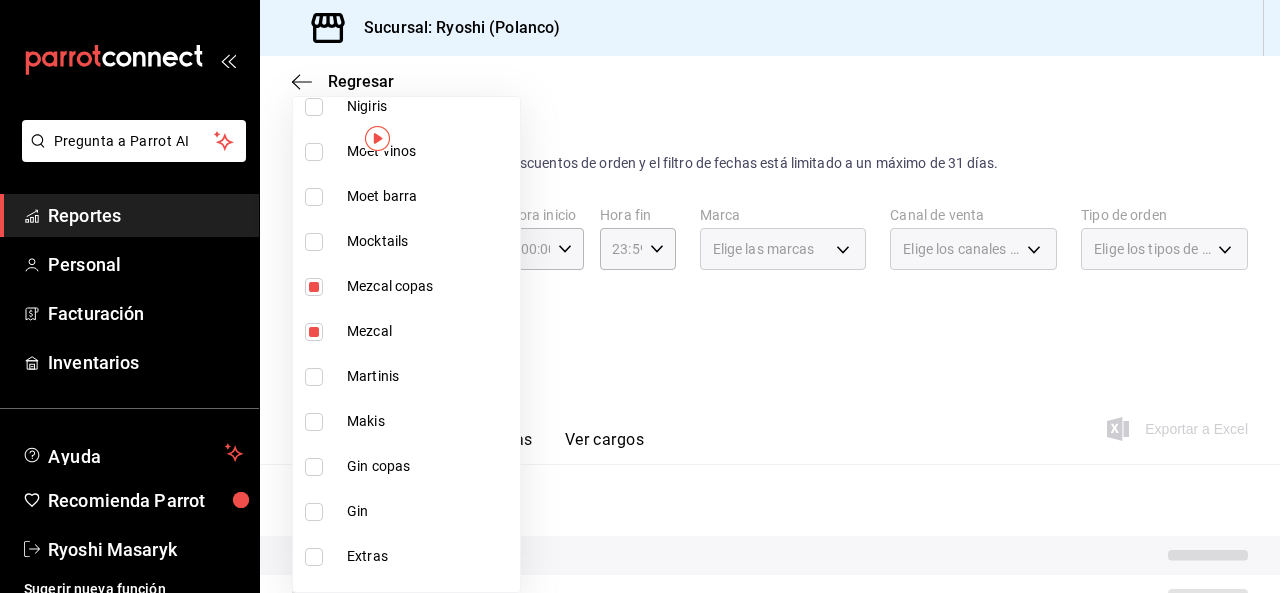 click at bounding box center (314, 467) 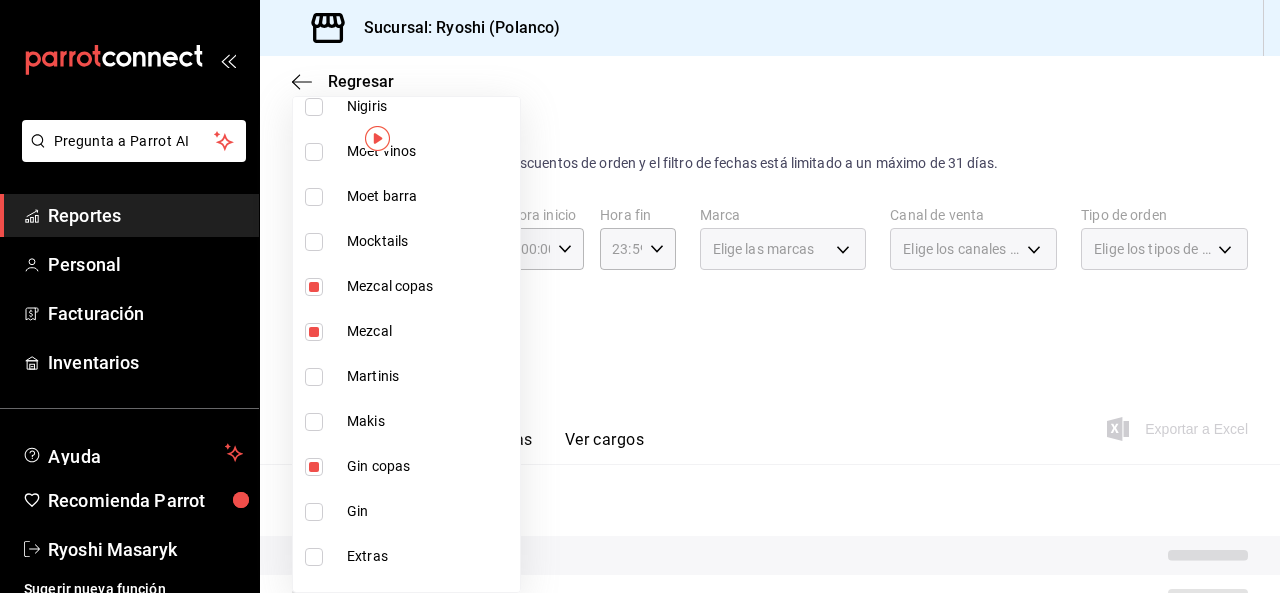 click on "Gin" at bounding box center [406, 511] 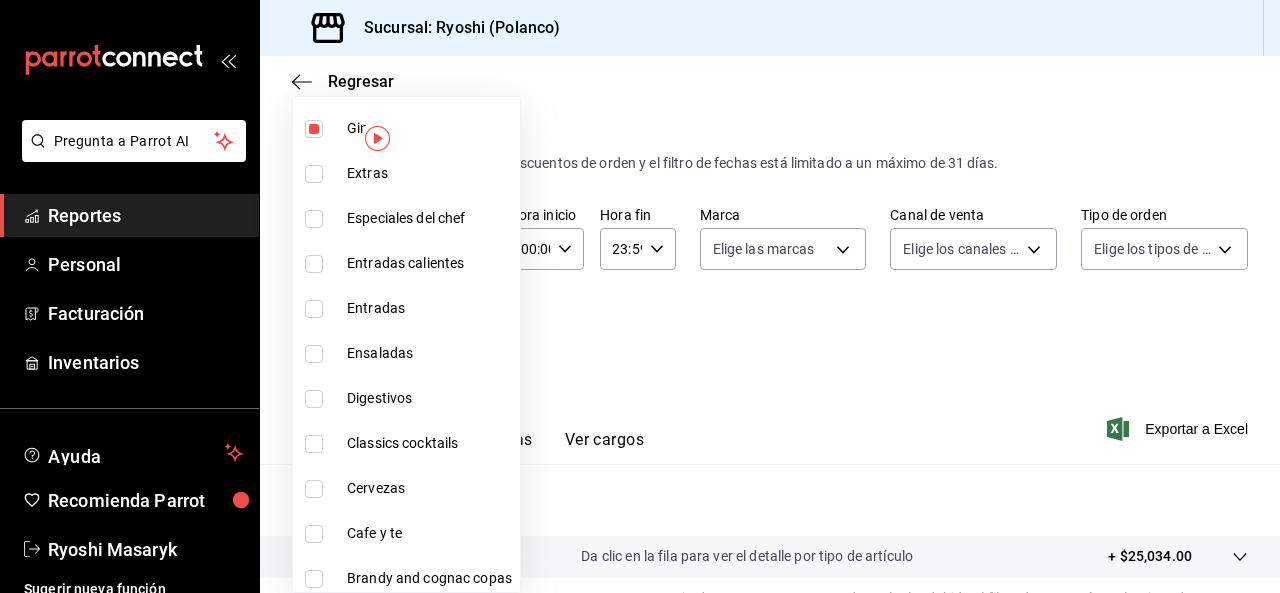 scroll, scrollTop: 2183, scrollLeft: 0, axis: vertical 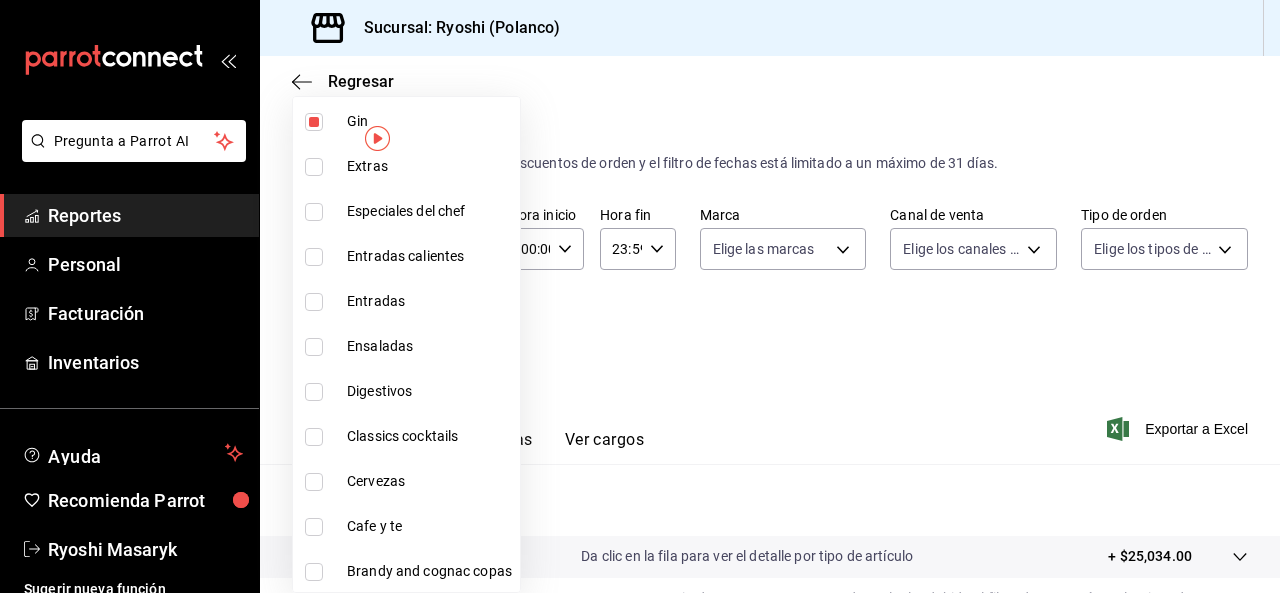 click at bounding box center (314, 392) 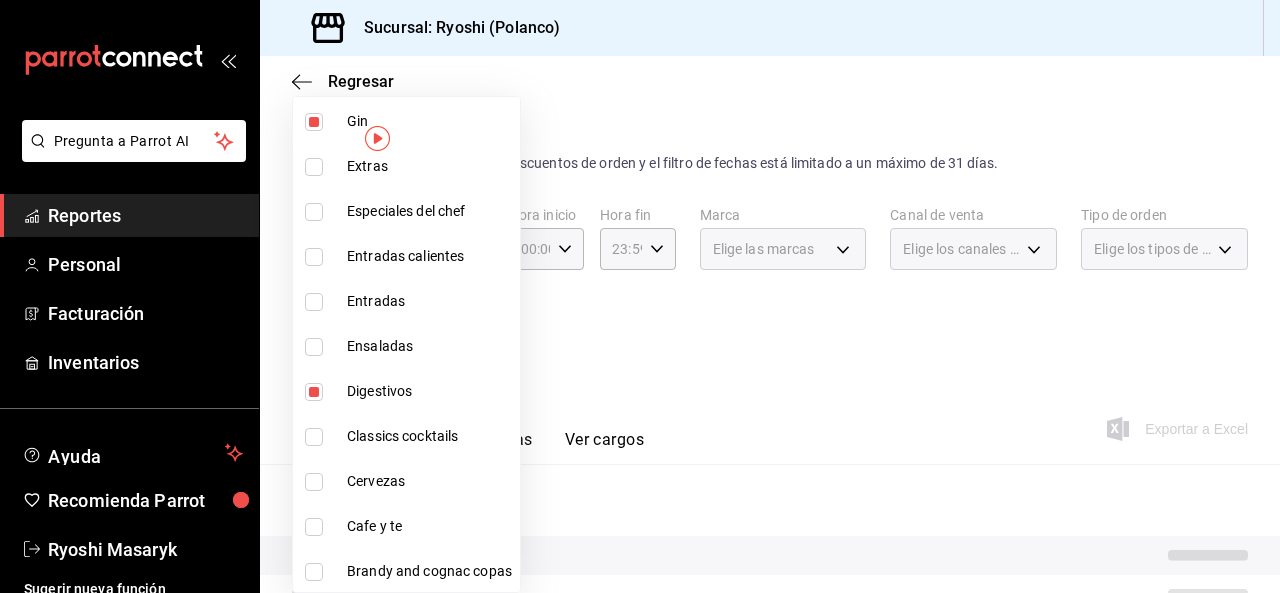 click at bounding box center [314, 482] 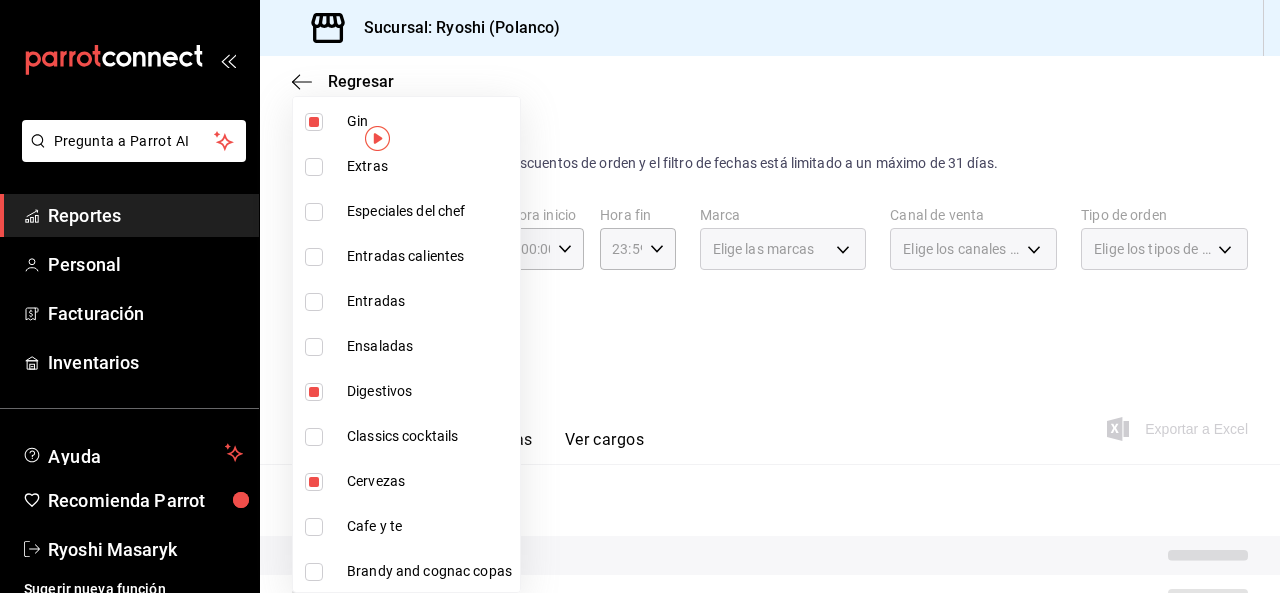 scroll, scrollTop: 2318, scrollLeft: 0, axis: vertical 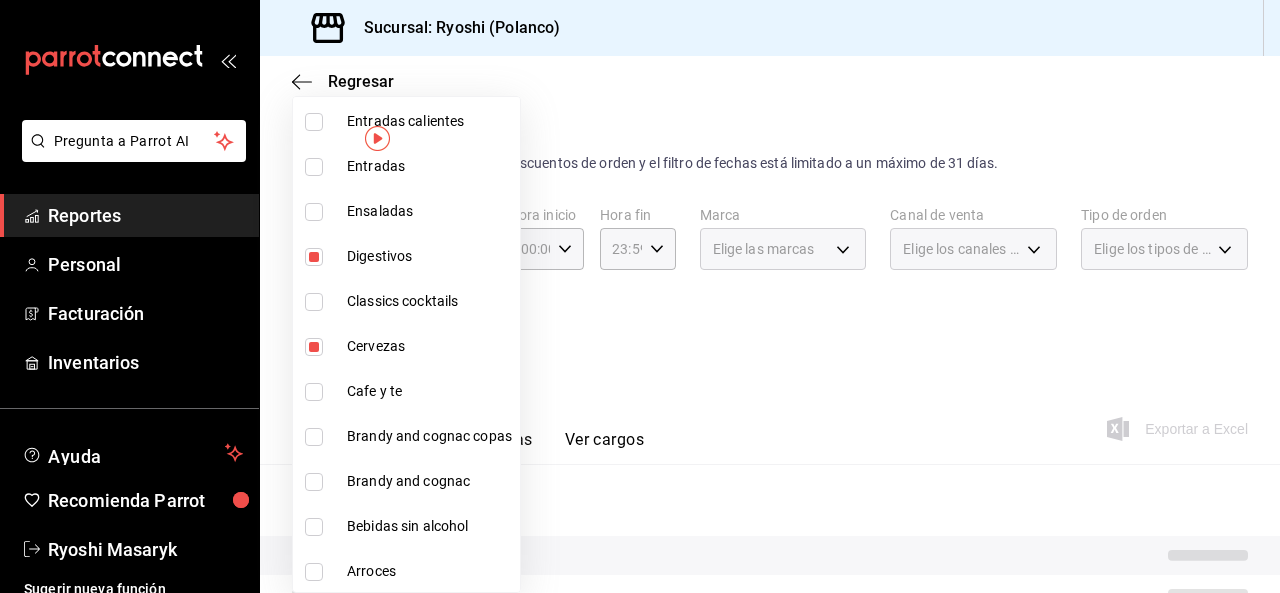 click at bounding box center (314, 437) 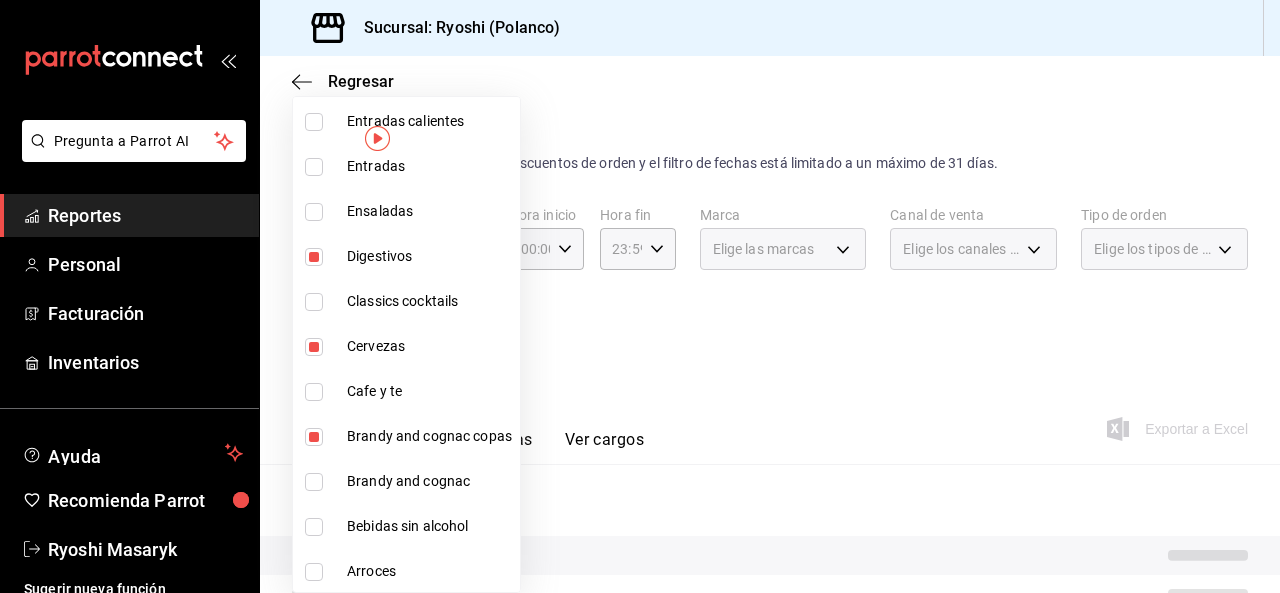 click at bounding box center (314, 482) 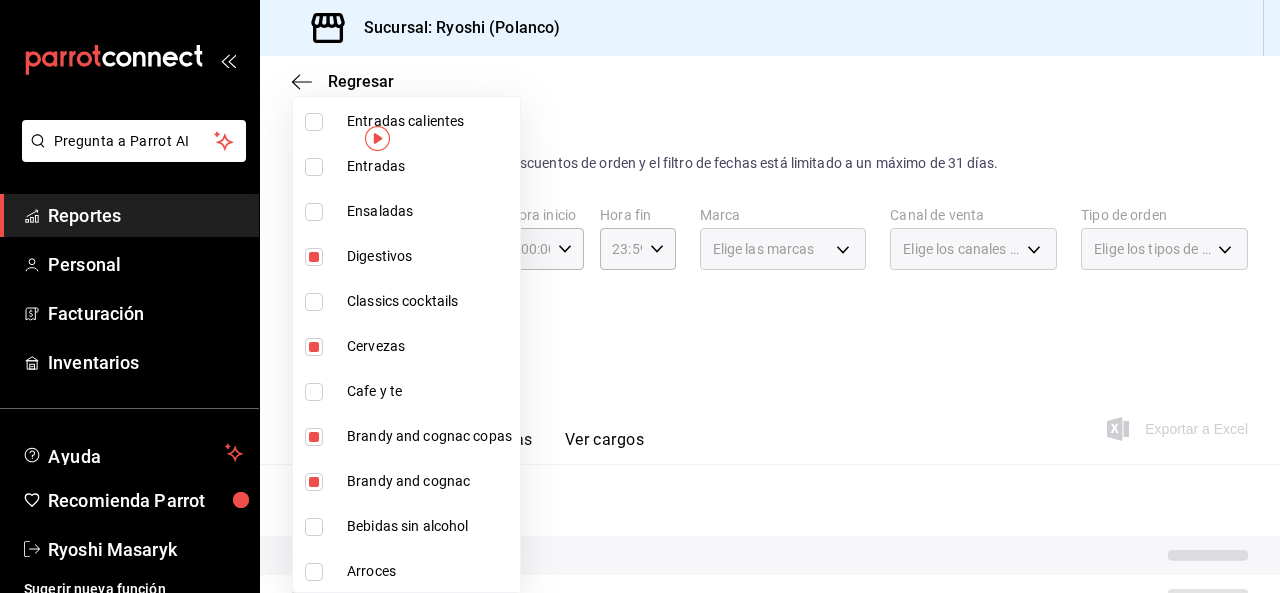 click at bounding box center (640, 296) 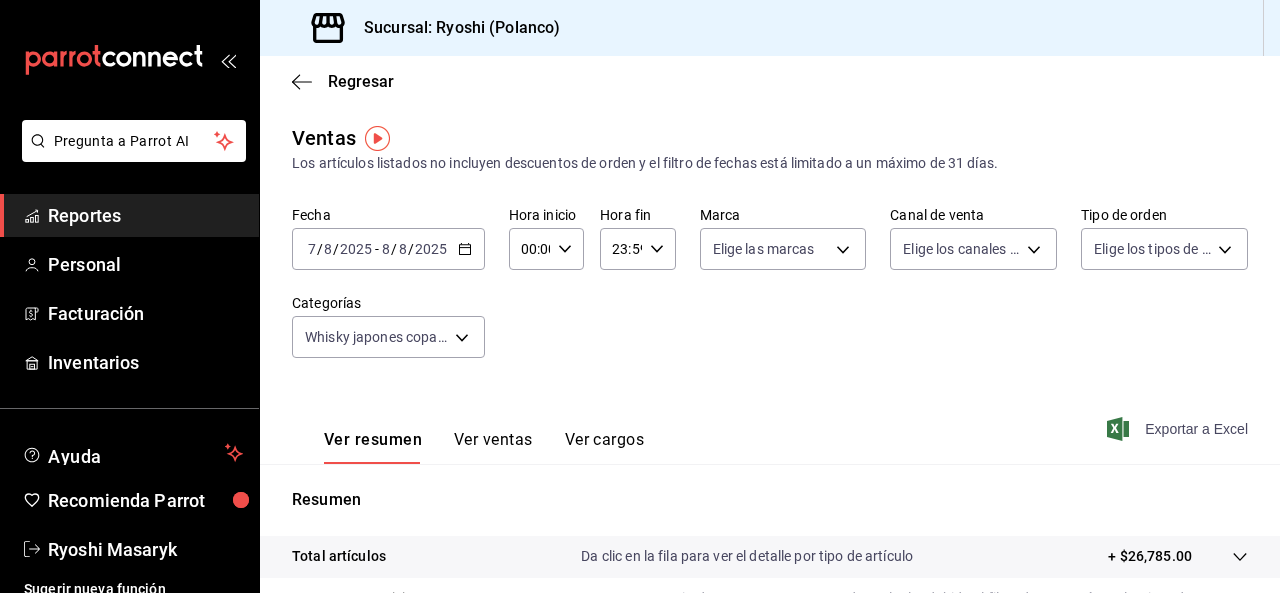 click on "Exportar a Excel" at bounding box center (1179, 429) 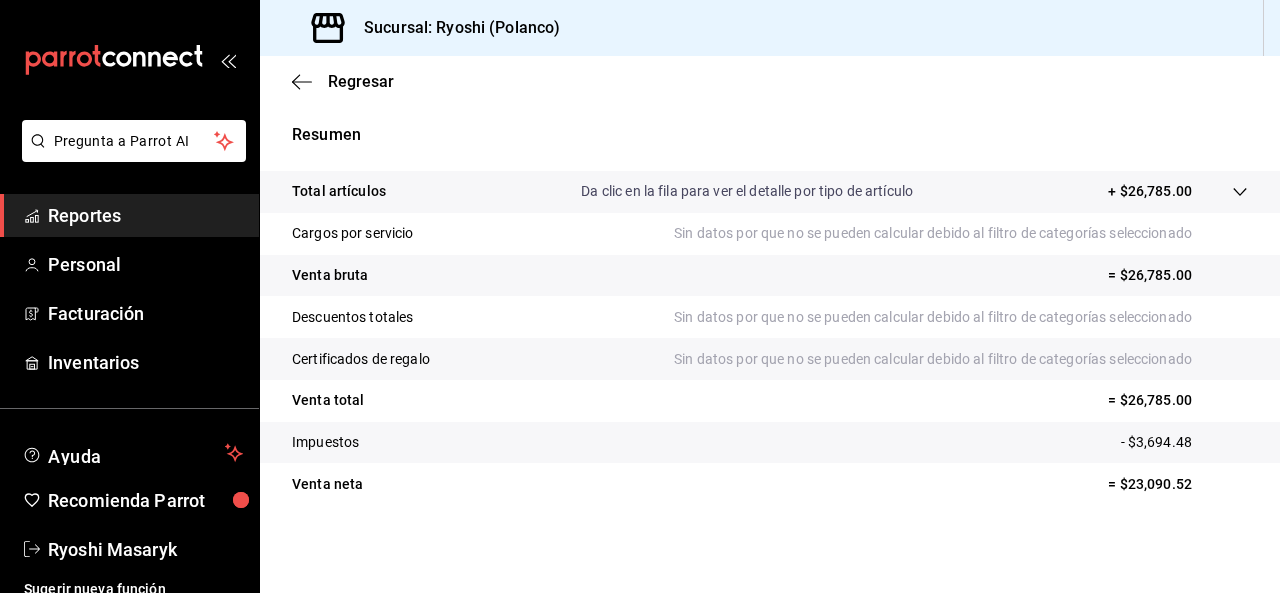 scroll, scrollTop: 0, scrollLeft: 0, axis: both 